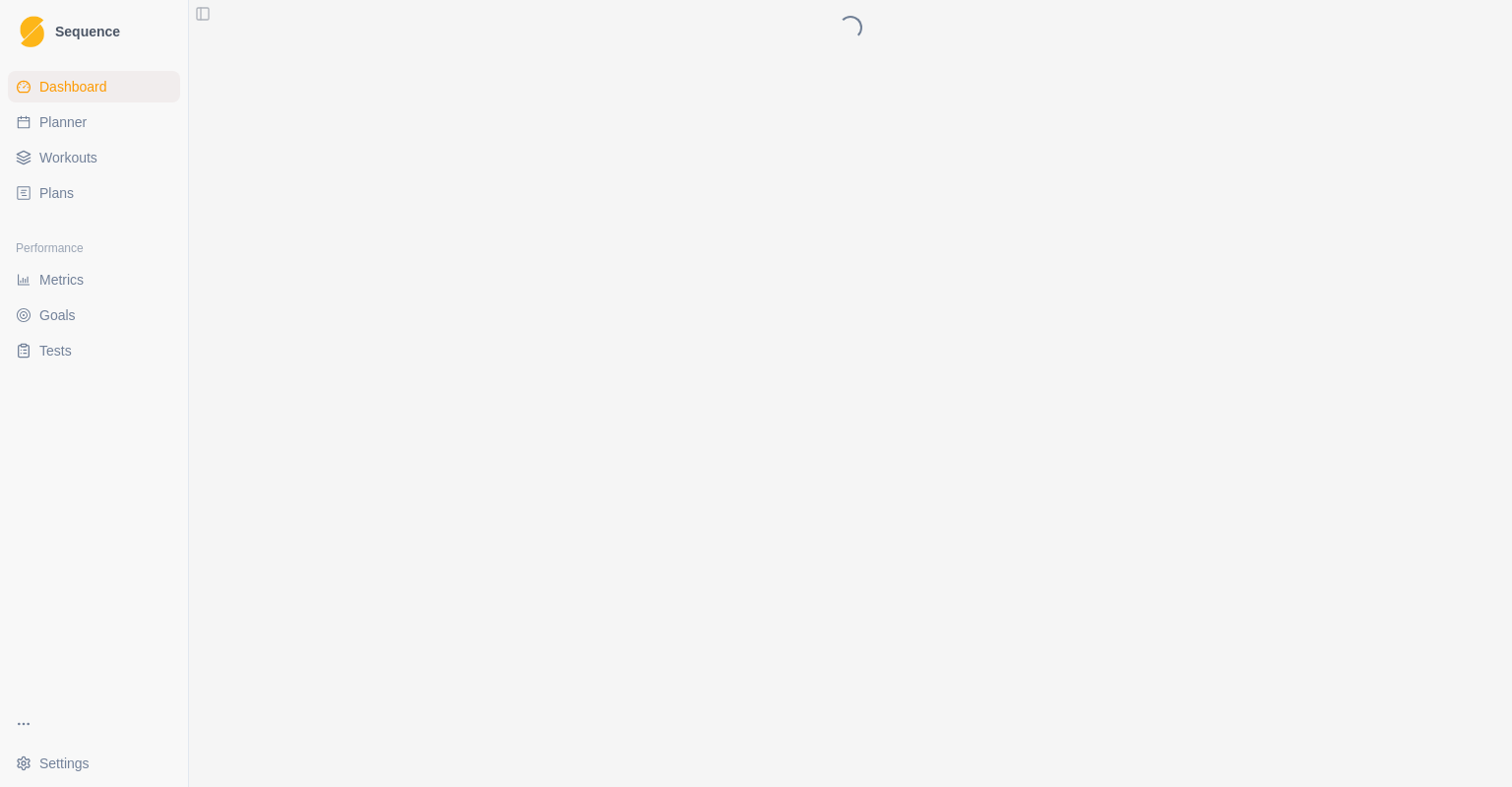 scroll, scrollTop: 0, scrollLeft: 0, axis: both 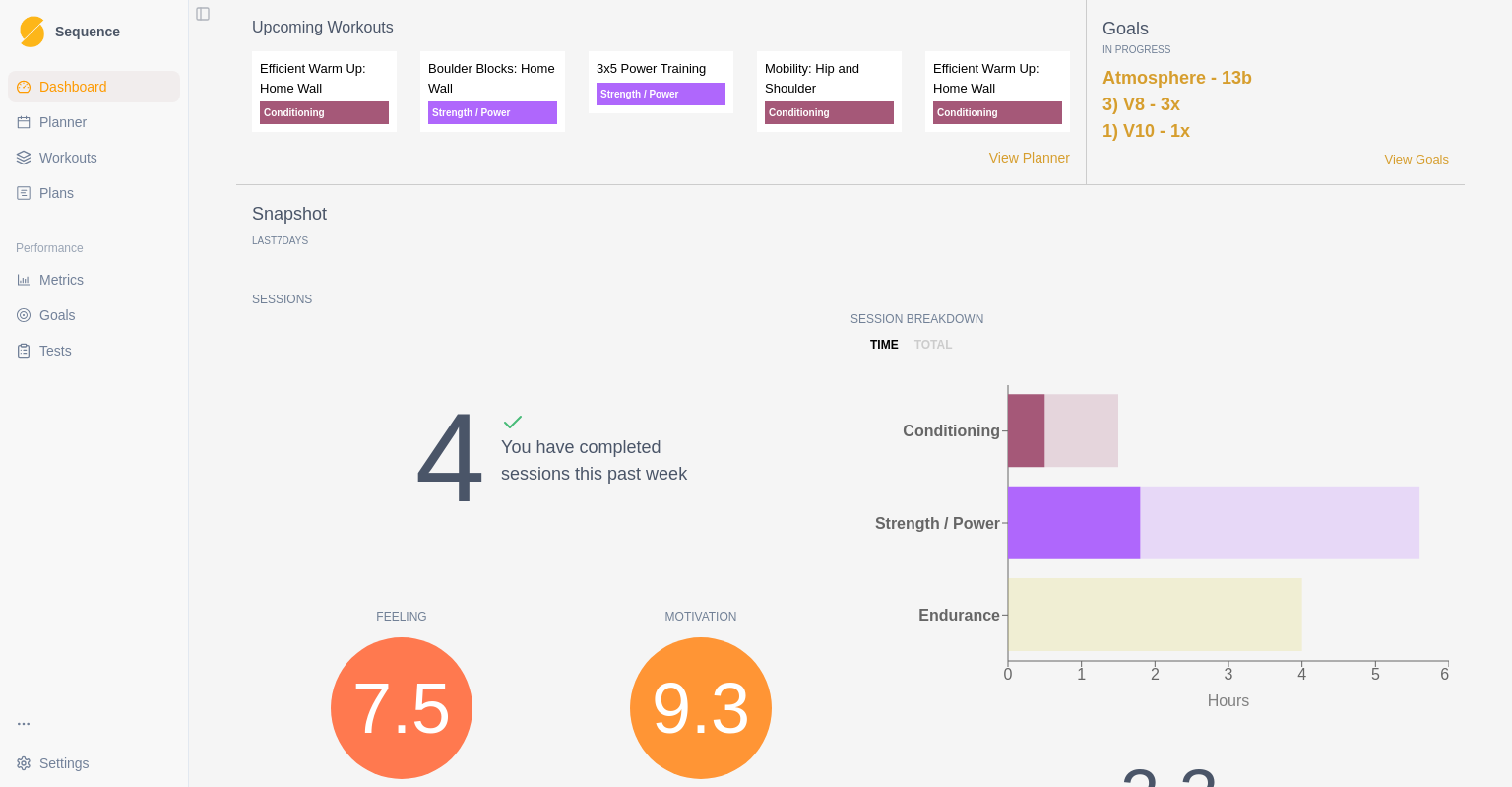 click on "Planner" at bounding box center (94, 122) 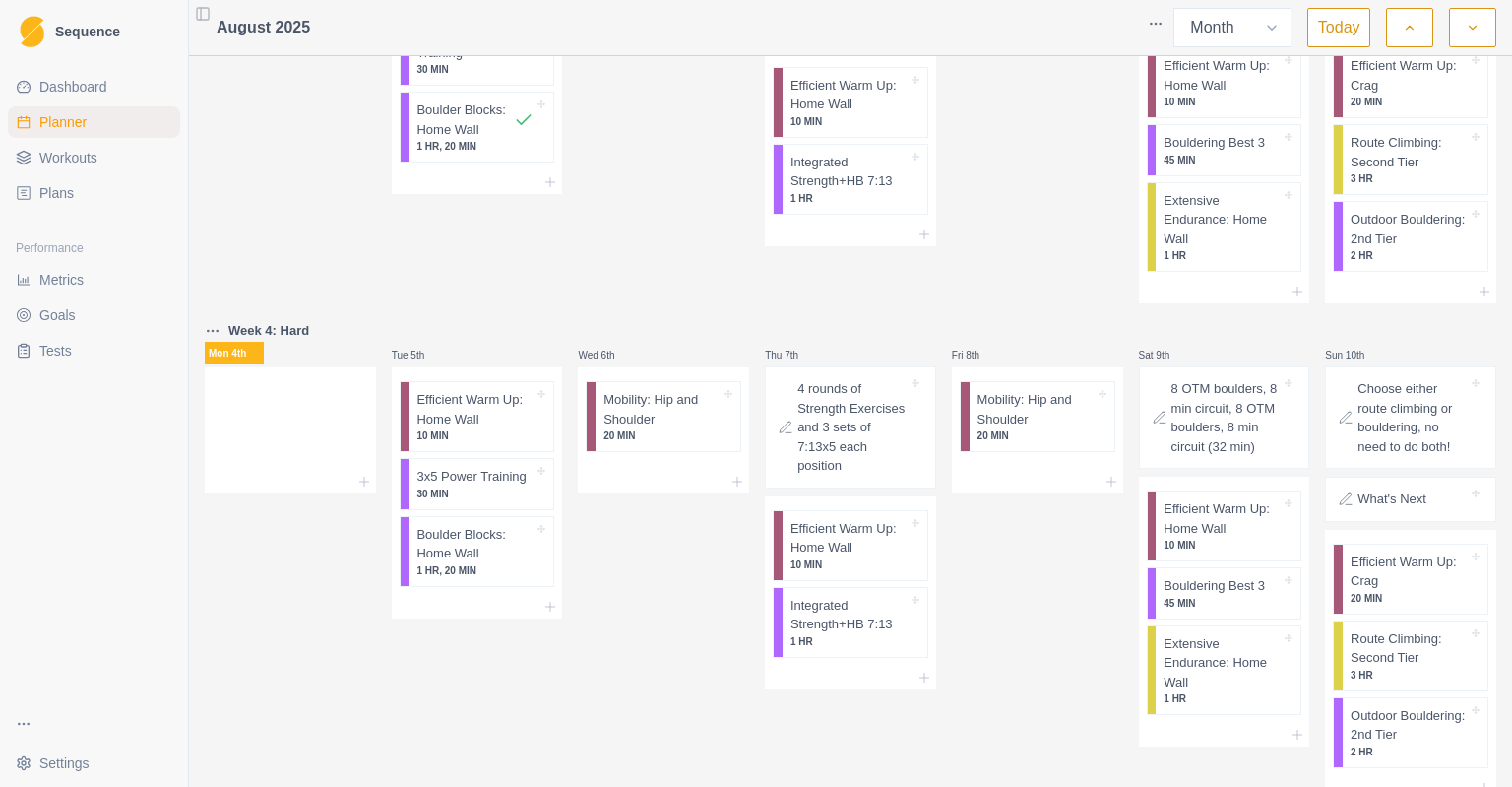 scroll, scrollTop: 0, scrollLeft: 0, axis: both 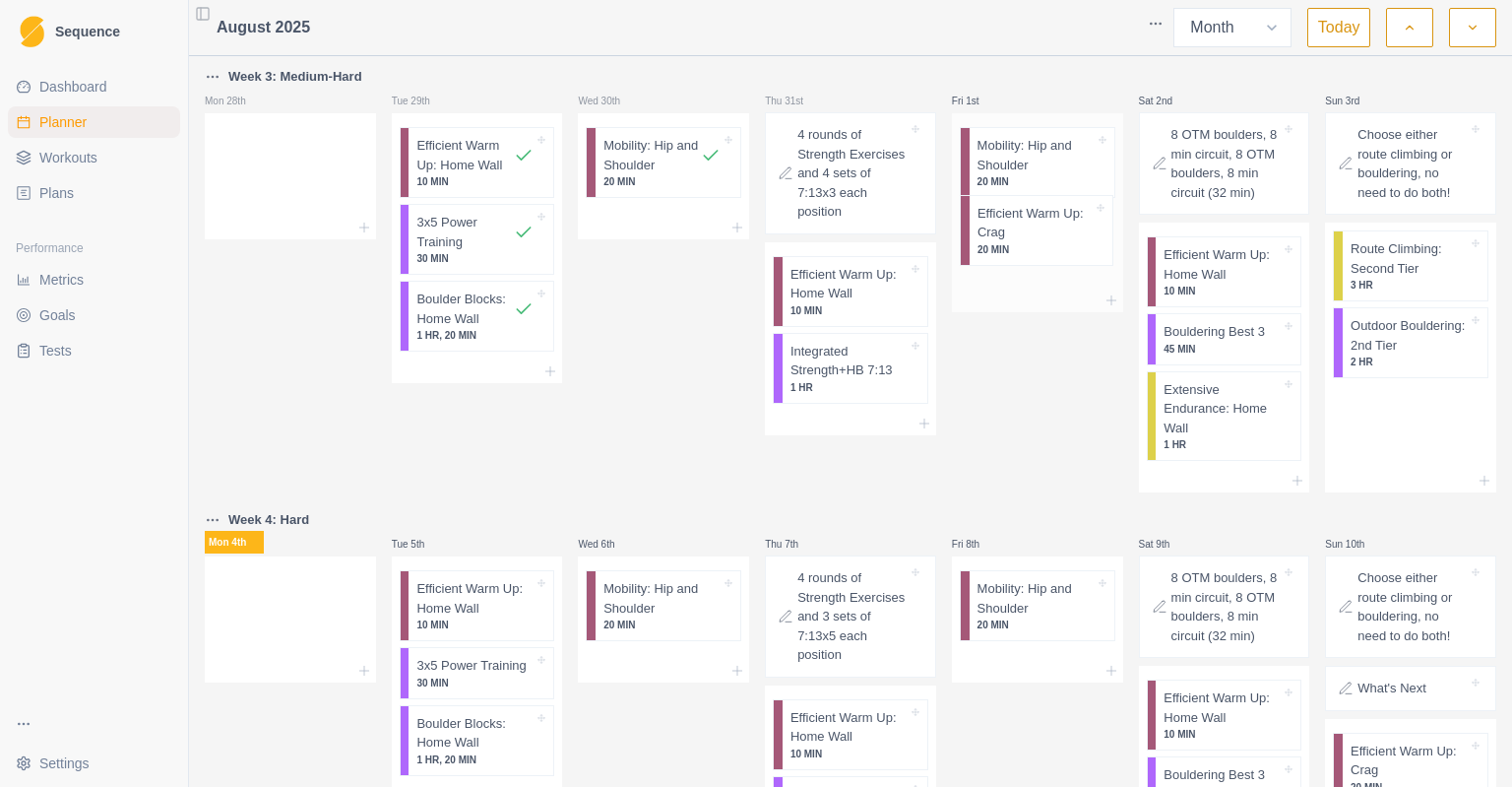 drag, startPoint x: 1390, startPoint y: 277, endPoint x: 1020, endPoint y: 235, distance: 372.37615 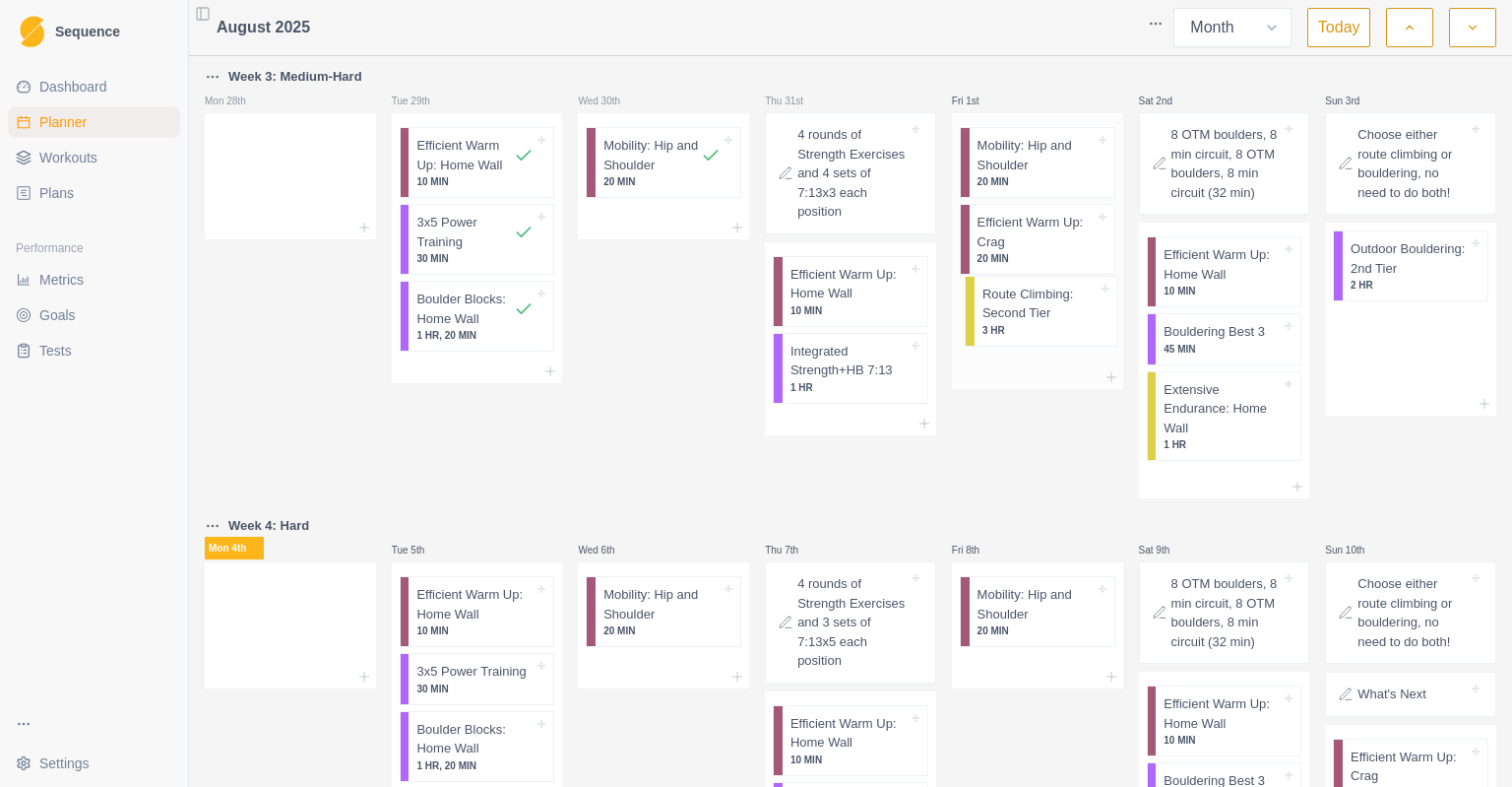 drag, startPoint x: 1362, startPoint y: 291, endPoint x: 991, endPoint y: 330, distance: 373.0442 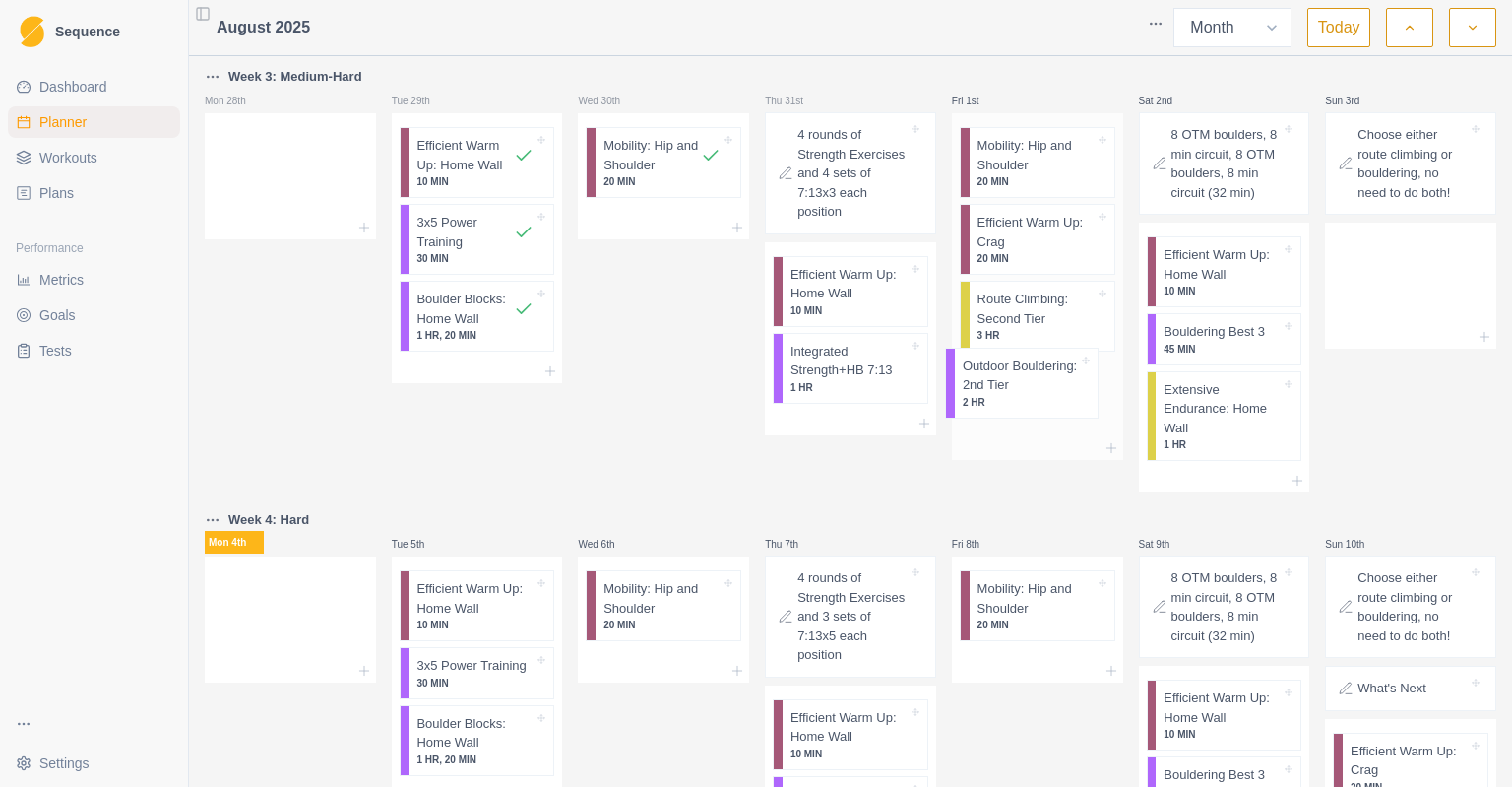 drag, startPoint x: 1377, startPoint y: 294, endPoint x: 996, endPoint y: 405, distance: 396.84 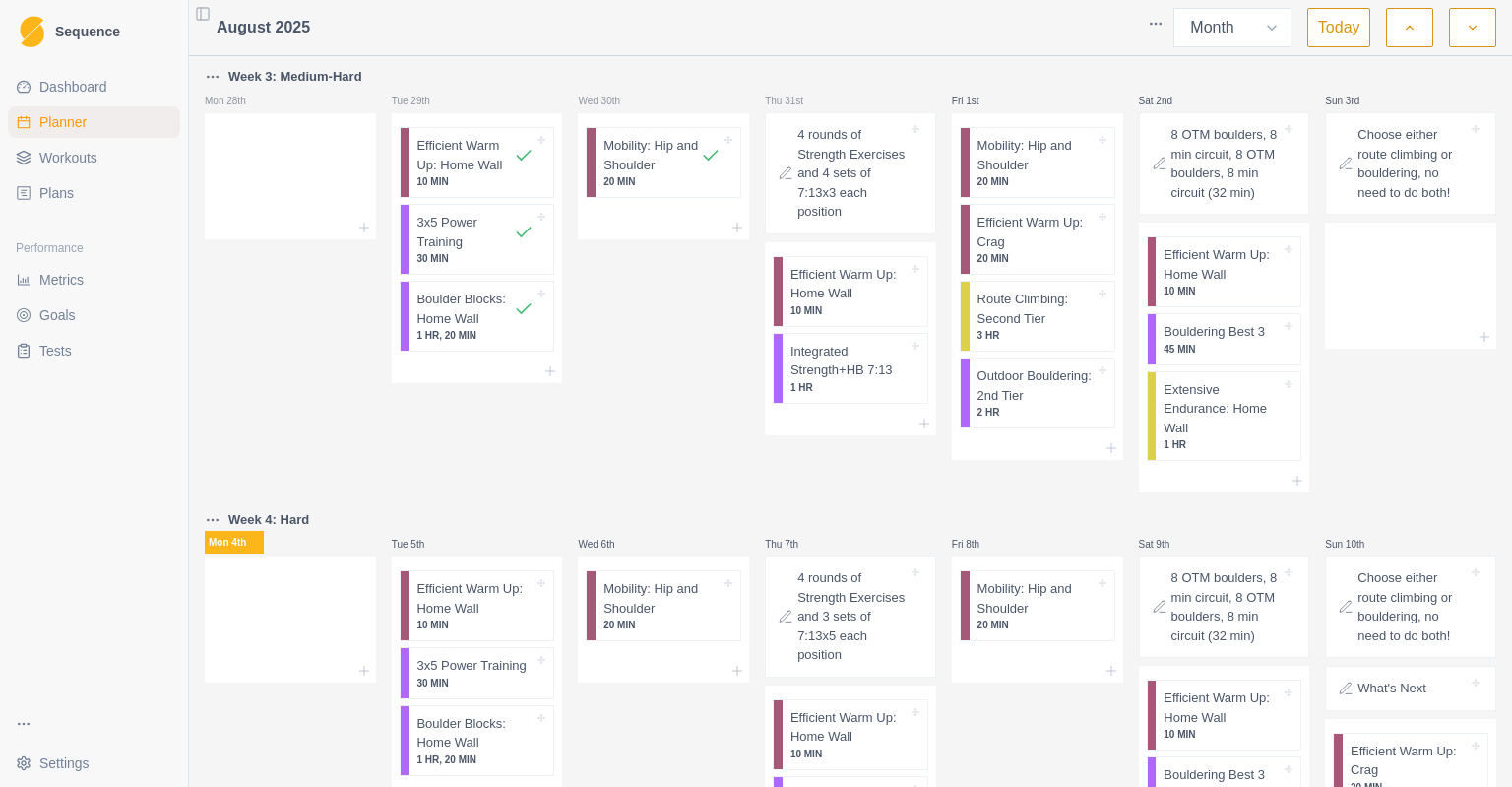 click on "Fri 1st" at bounding box center (981, 100) 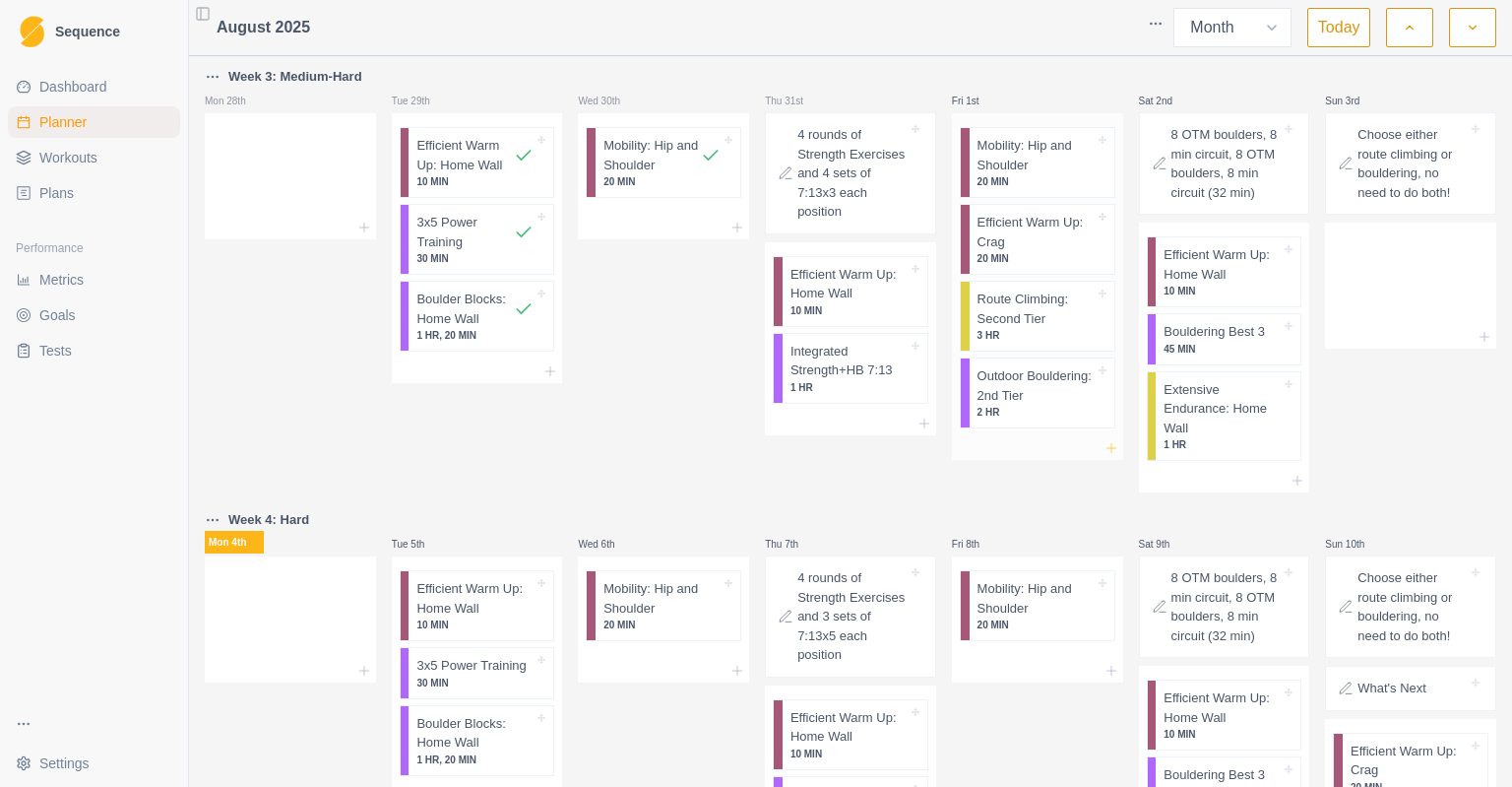 click 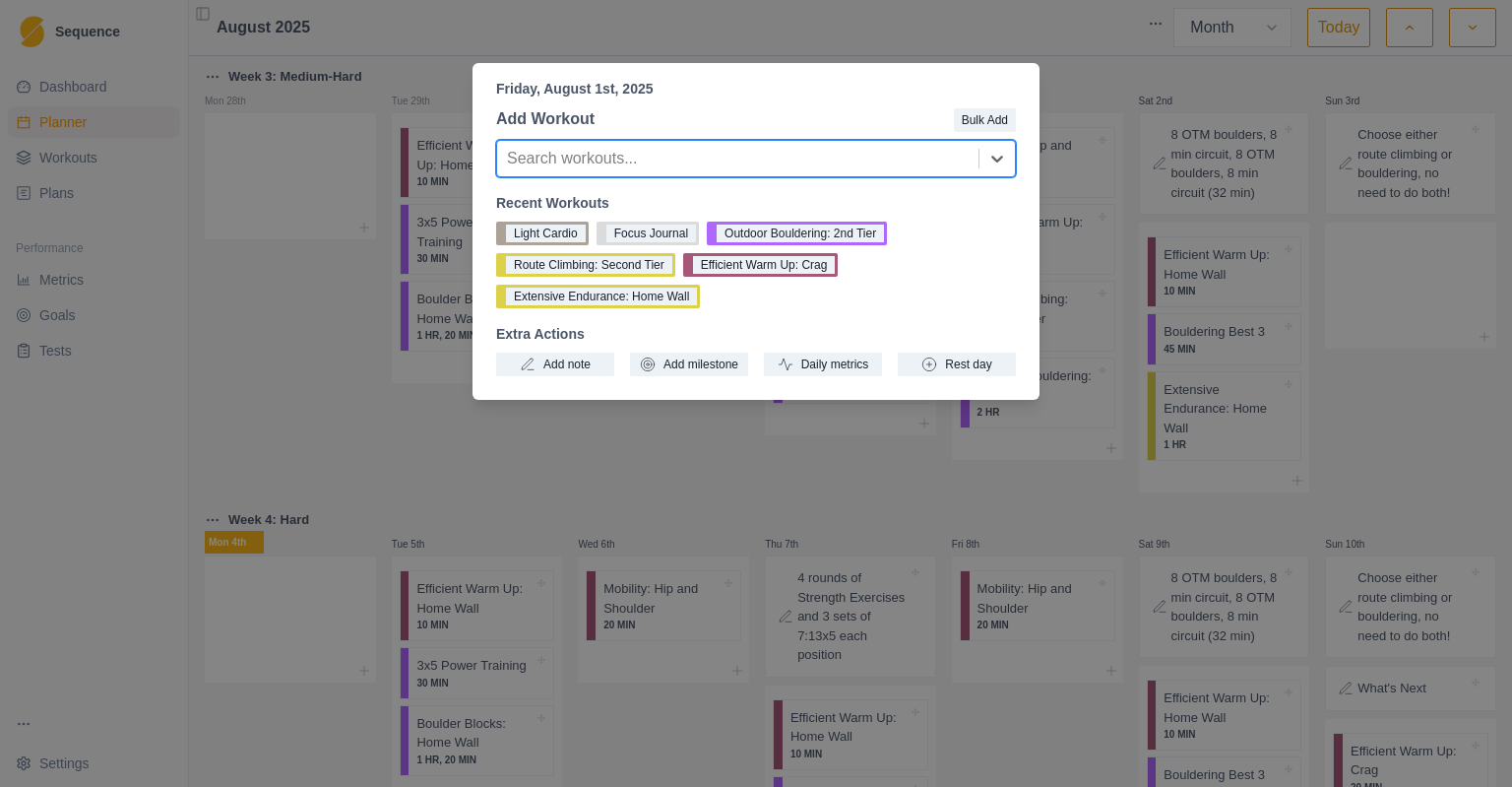 click on "[DAY_OF_WEEK], [MONTH] 1st, [YEAR] Add Workout Bulk Add option , selected. Select is focused ,type to refine list, press Down to open the menu,  Search workouts... Recent Workouts Light Cardio Focus Journal Outdoor Bouldering: 2nd Tier Route Climbing: Second Tier Efficient Warm Up: Crag Extensive Endurance: Home Wall Extra Actions Add note Add milestone Daily metrics Rest day" at bounding box center (756, 393) 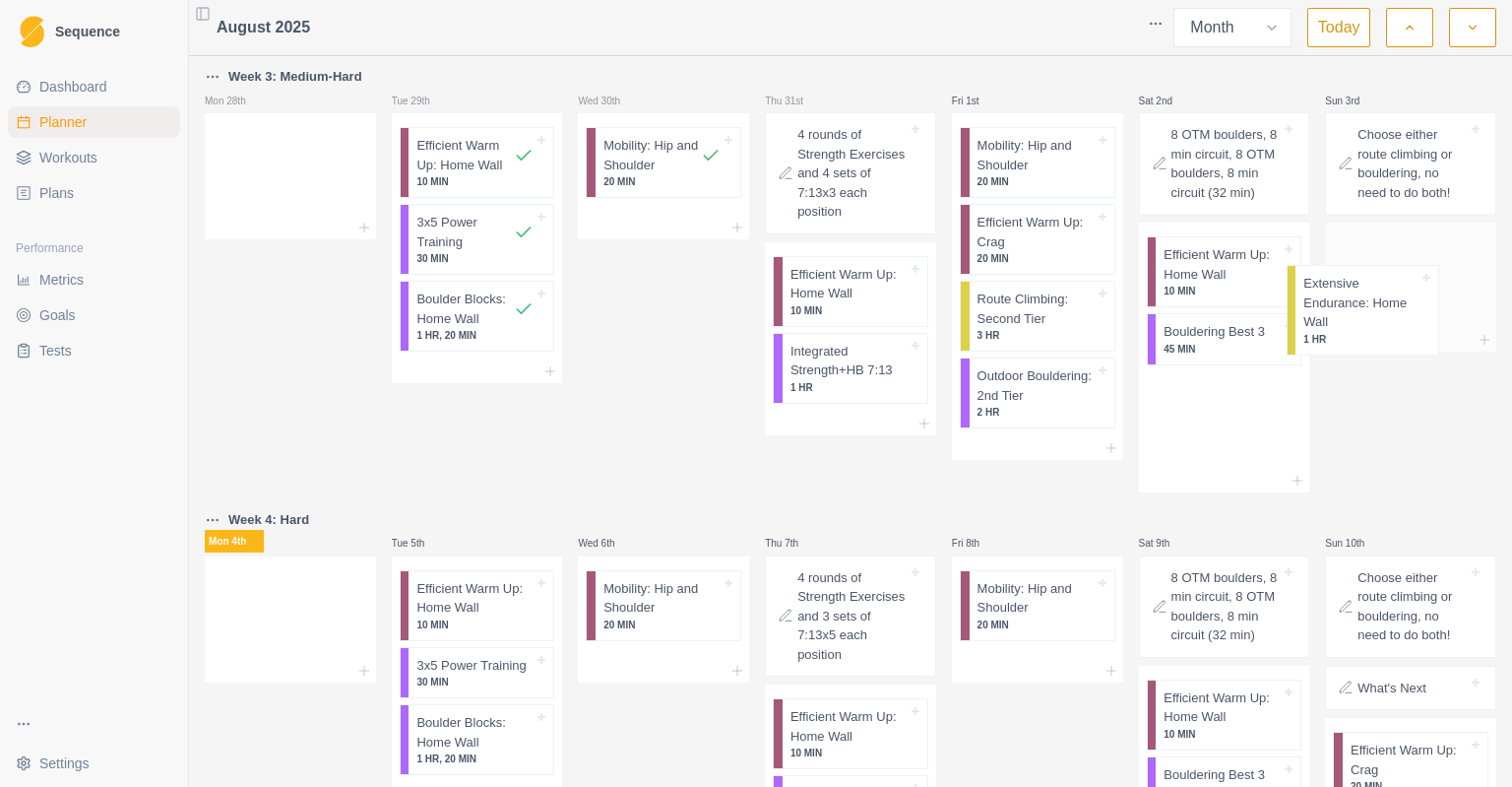 drag, startPoint x: 1228, startPoint y: 402, endPoint x: 1387, endPoint y: 297, distance: 190.54133 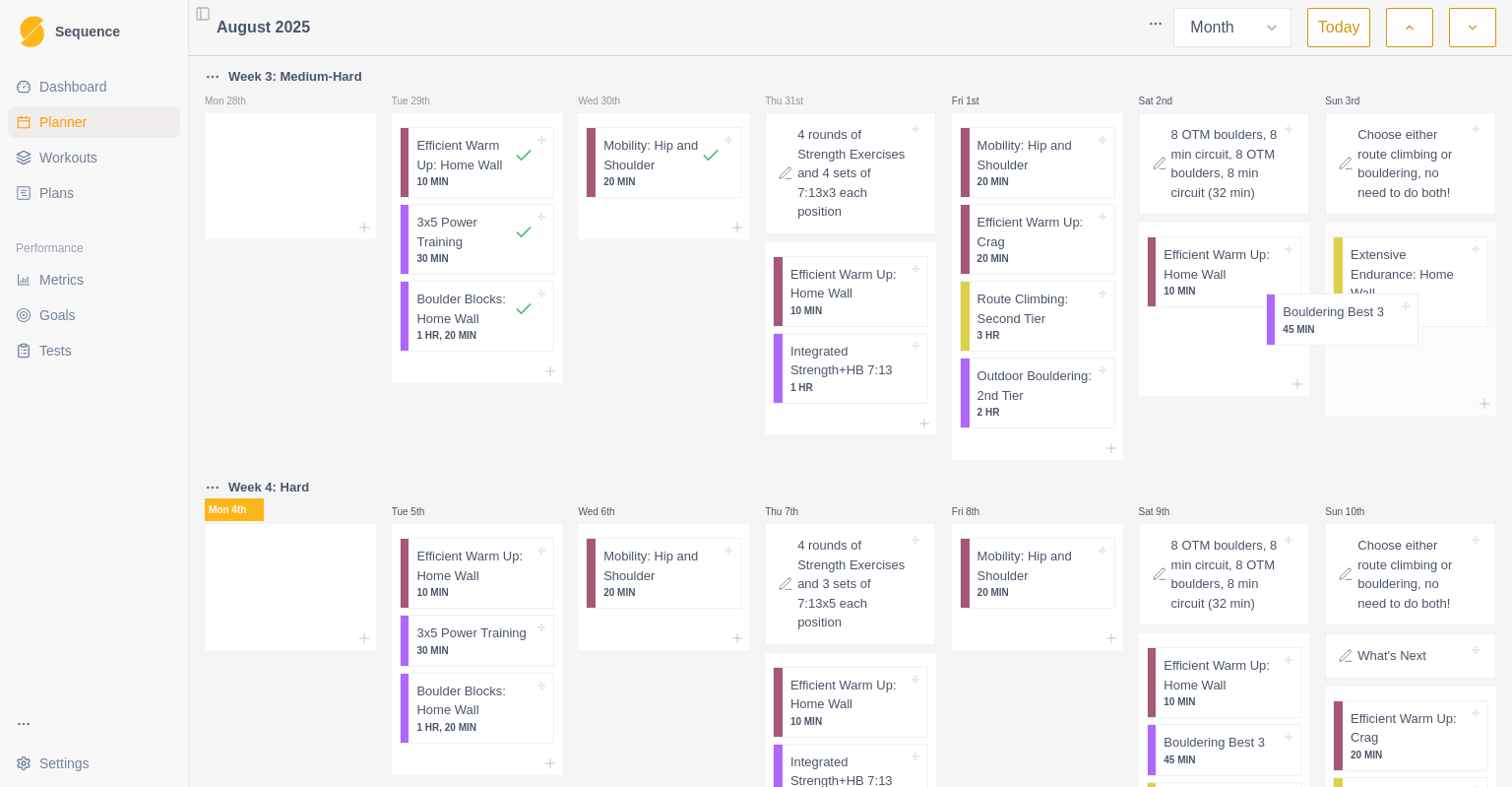 drag, startPoint x: 1215, startPoint y: 346, endPoint x: 1379, endPoint y: 317, distance: 166.54429 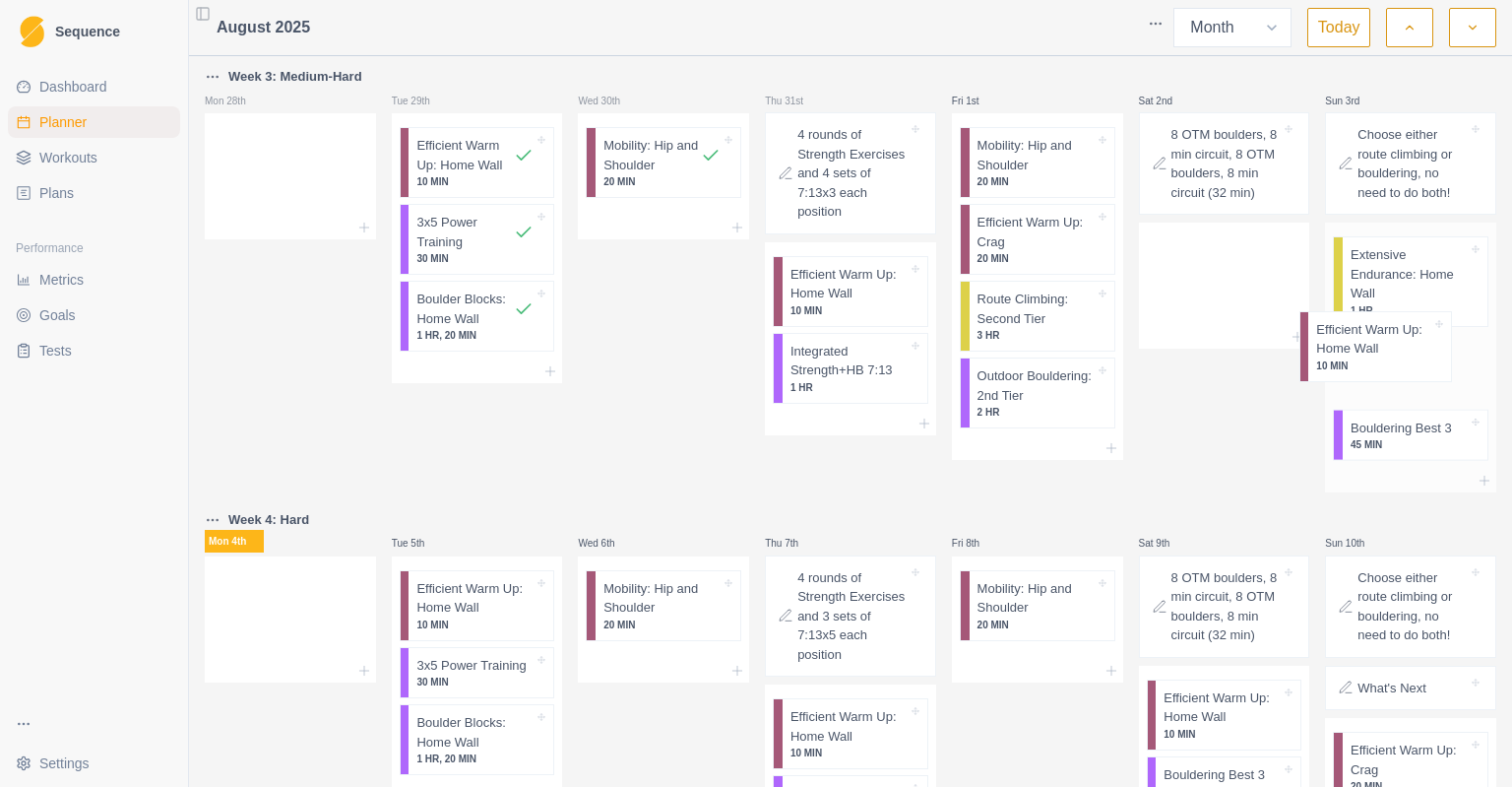 drag, startPoint x: 1214, startPoint y: 284, endPoint x: 1382, endPoint y: 359, distance: 183.981 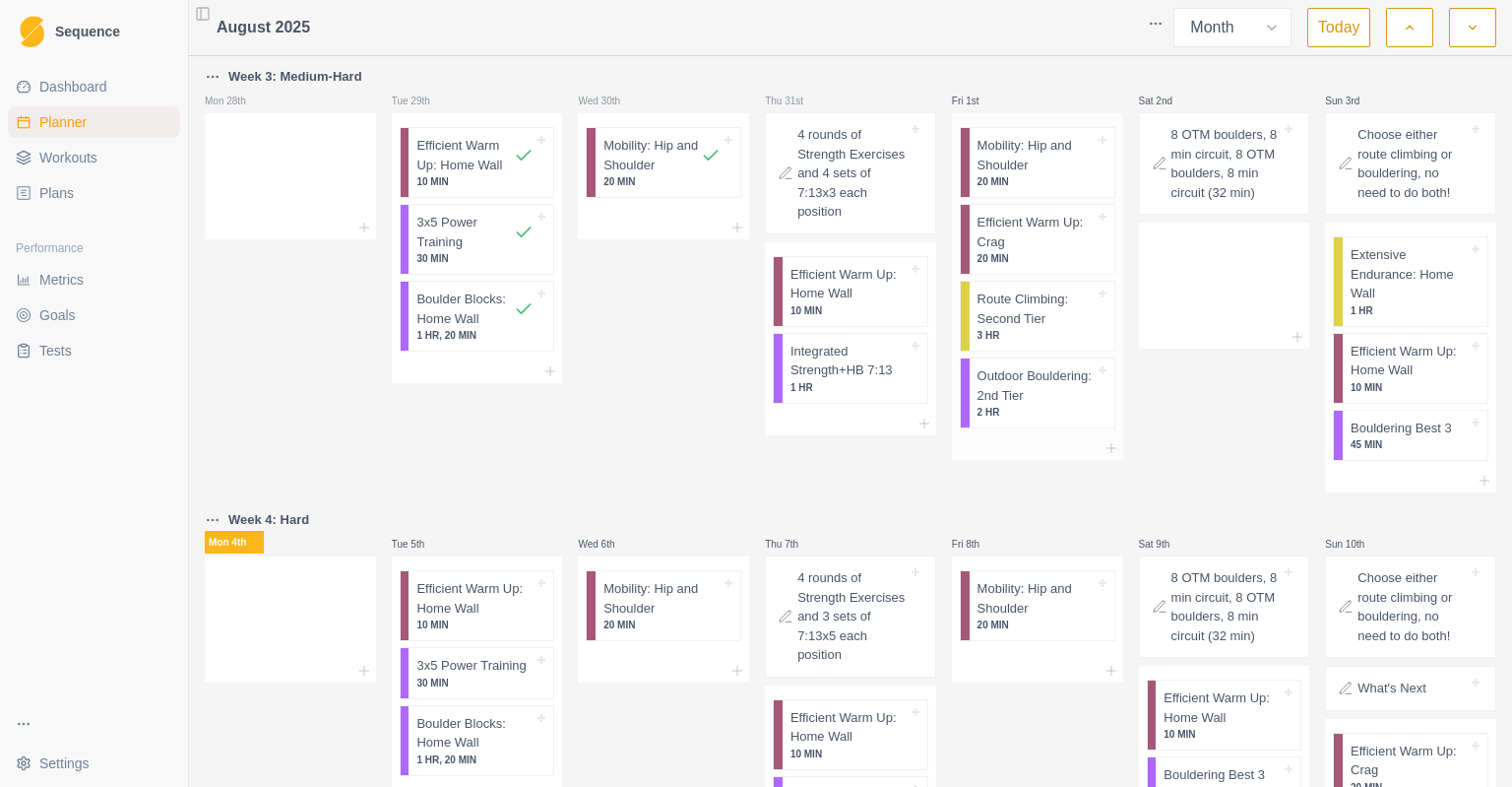 click on "Mobility: Hip and Shoulder" at bounding box center [1036, 155] 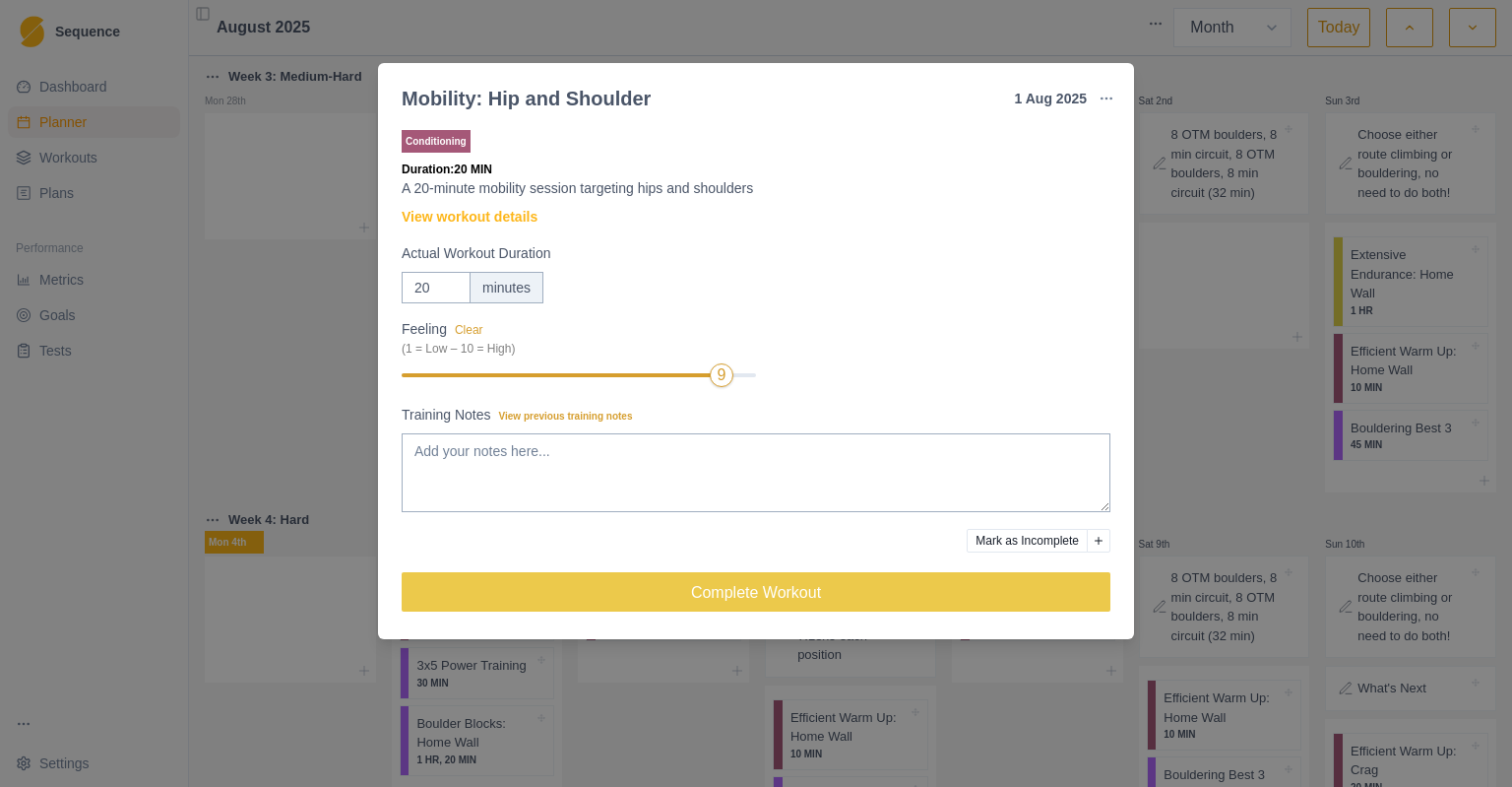 click on "Mark as Incomplete" at bounding box center (1027, 541) 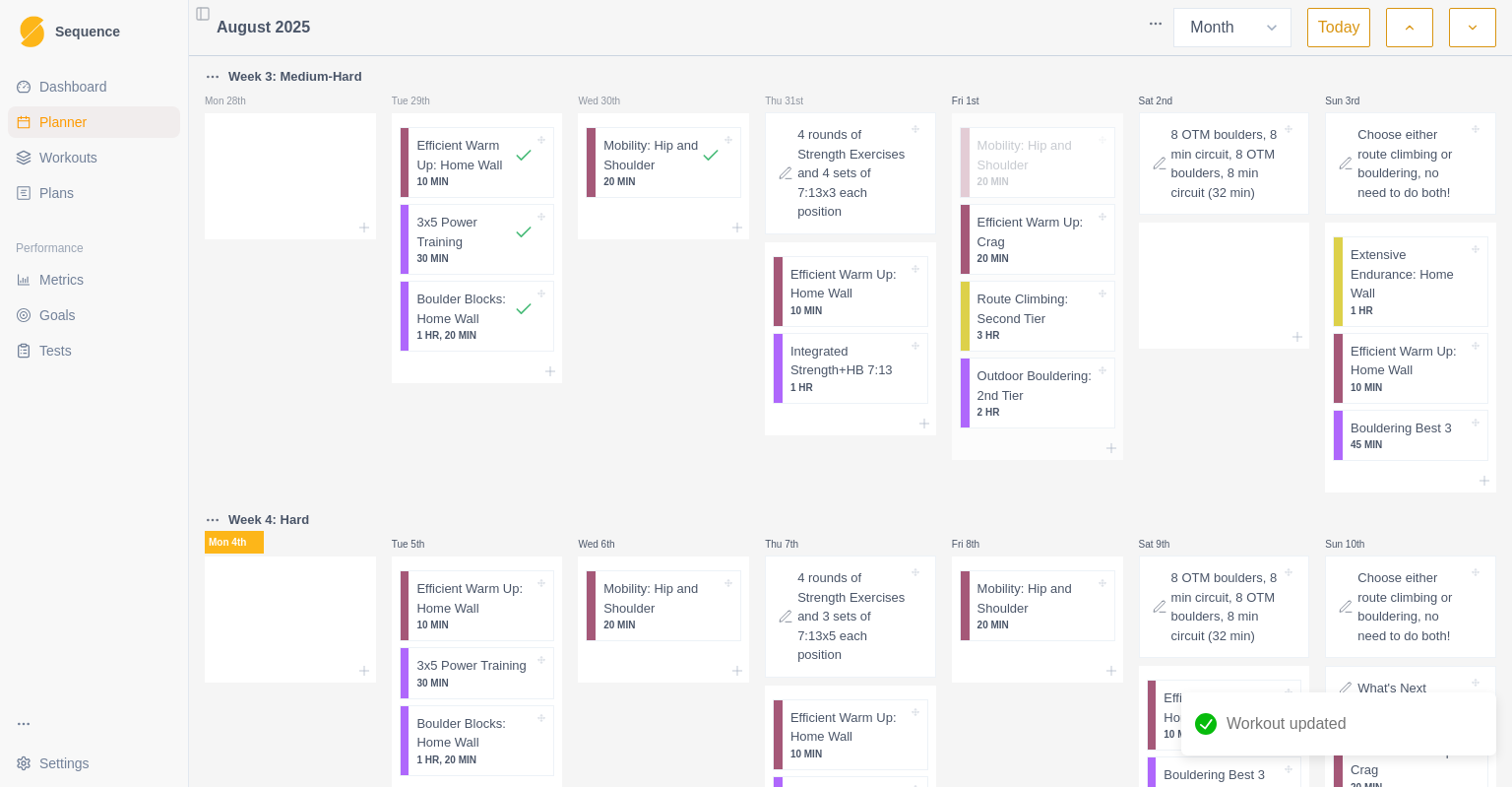 click on "Efficient Warm Up: Crag" at bounding box center [1036, 231] 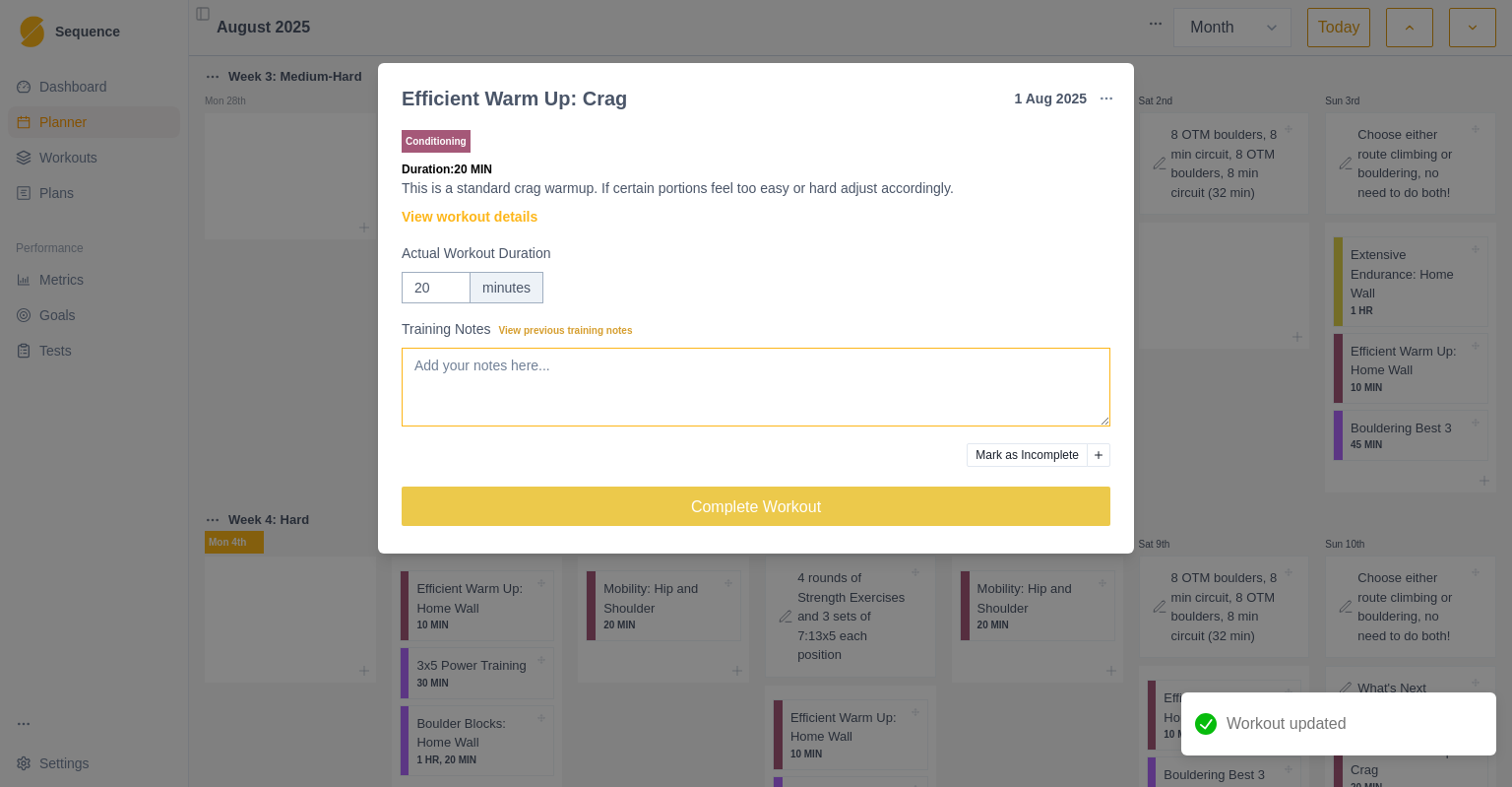 click on "Training Notes View previous training notes" at bounding box center [756, 387] 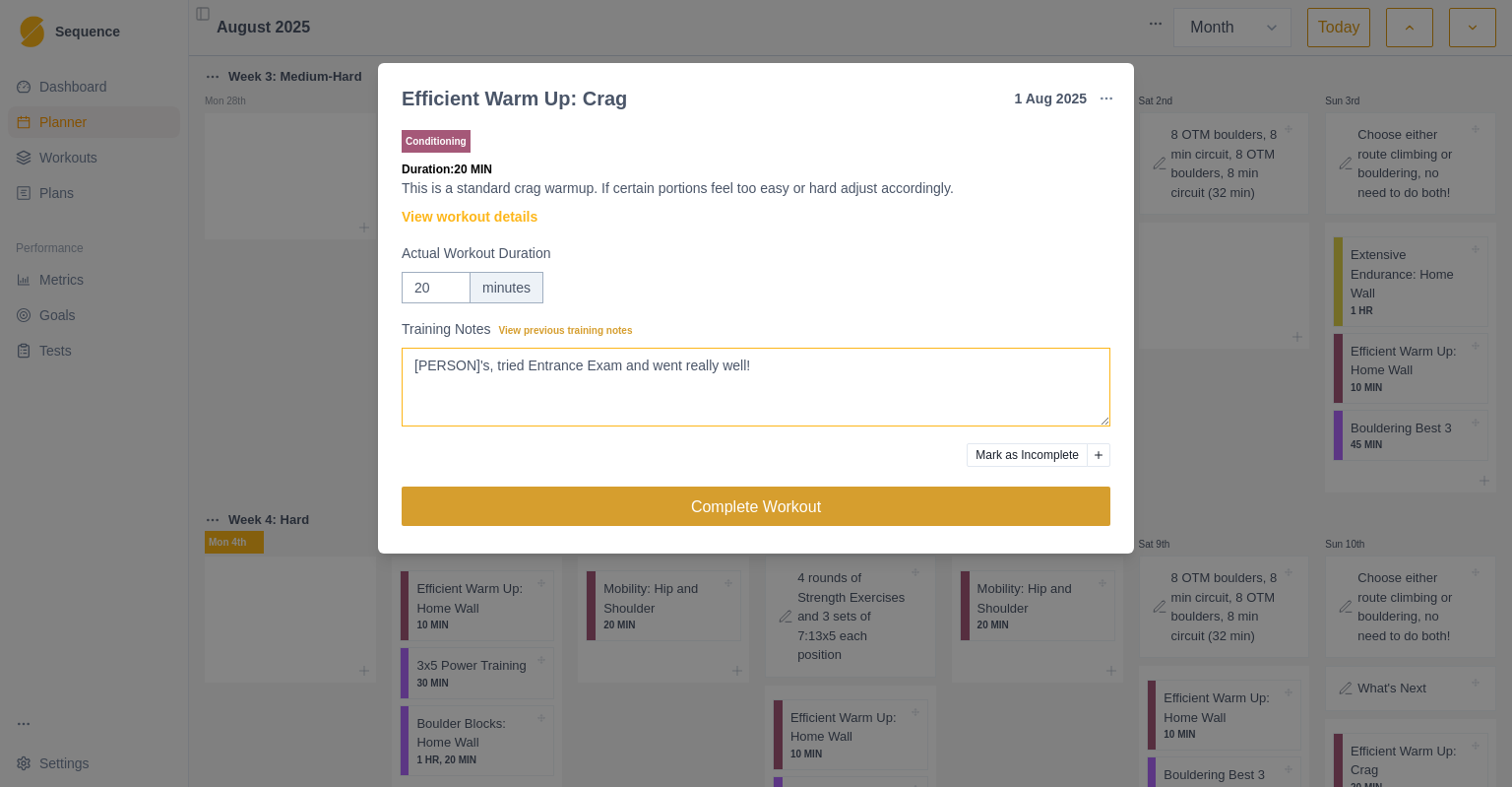 type on "[PERSON]'s, tried Entrance Exam and went really well!" 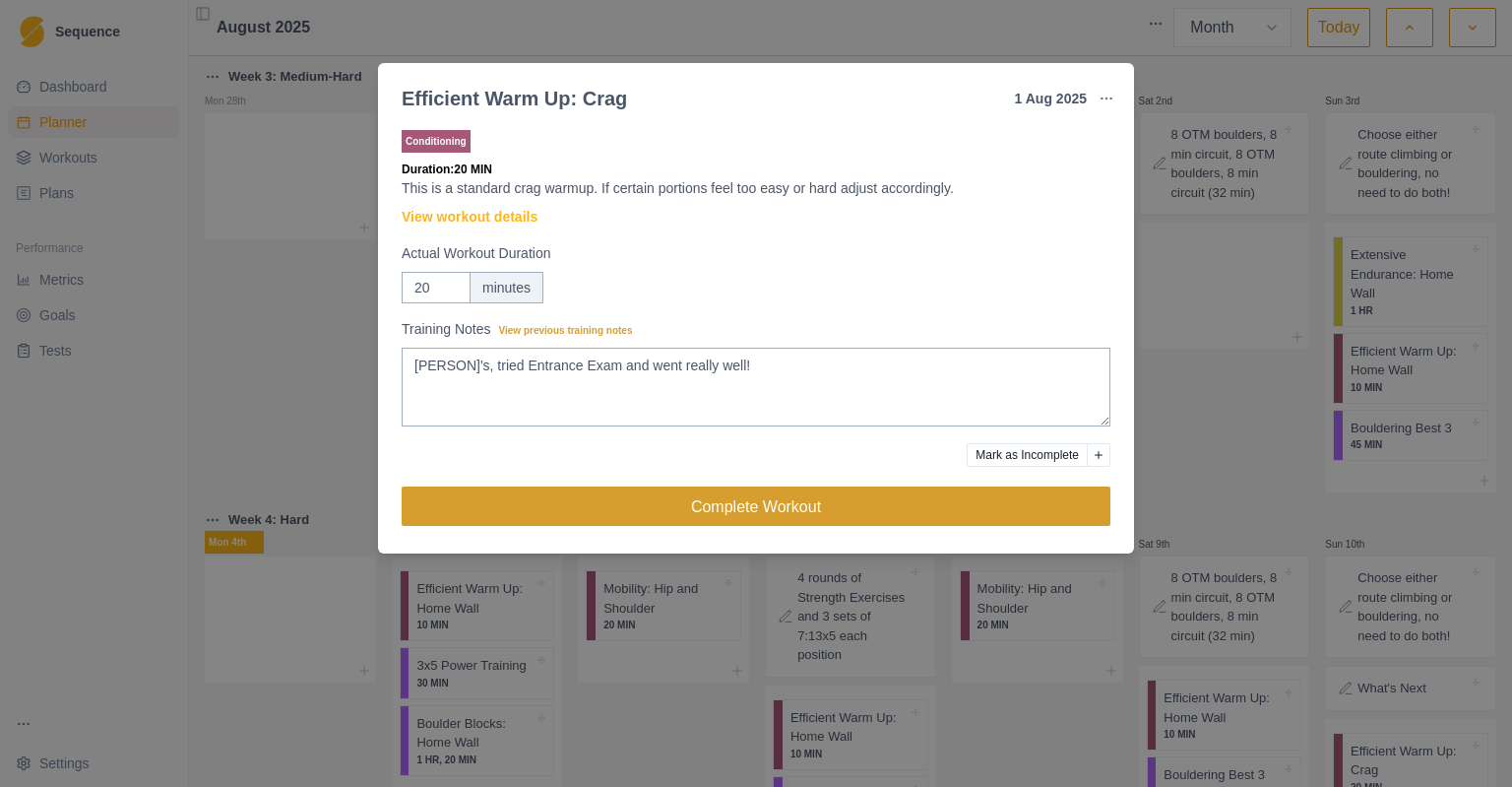 click on "Complete Workout" at bounding box center [756, 506] 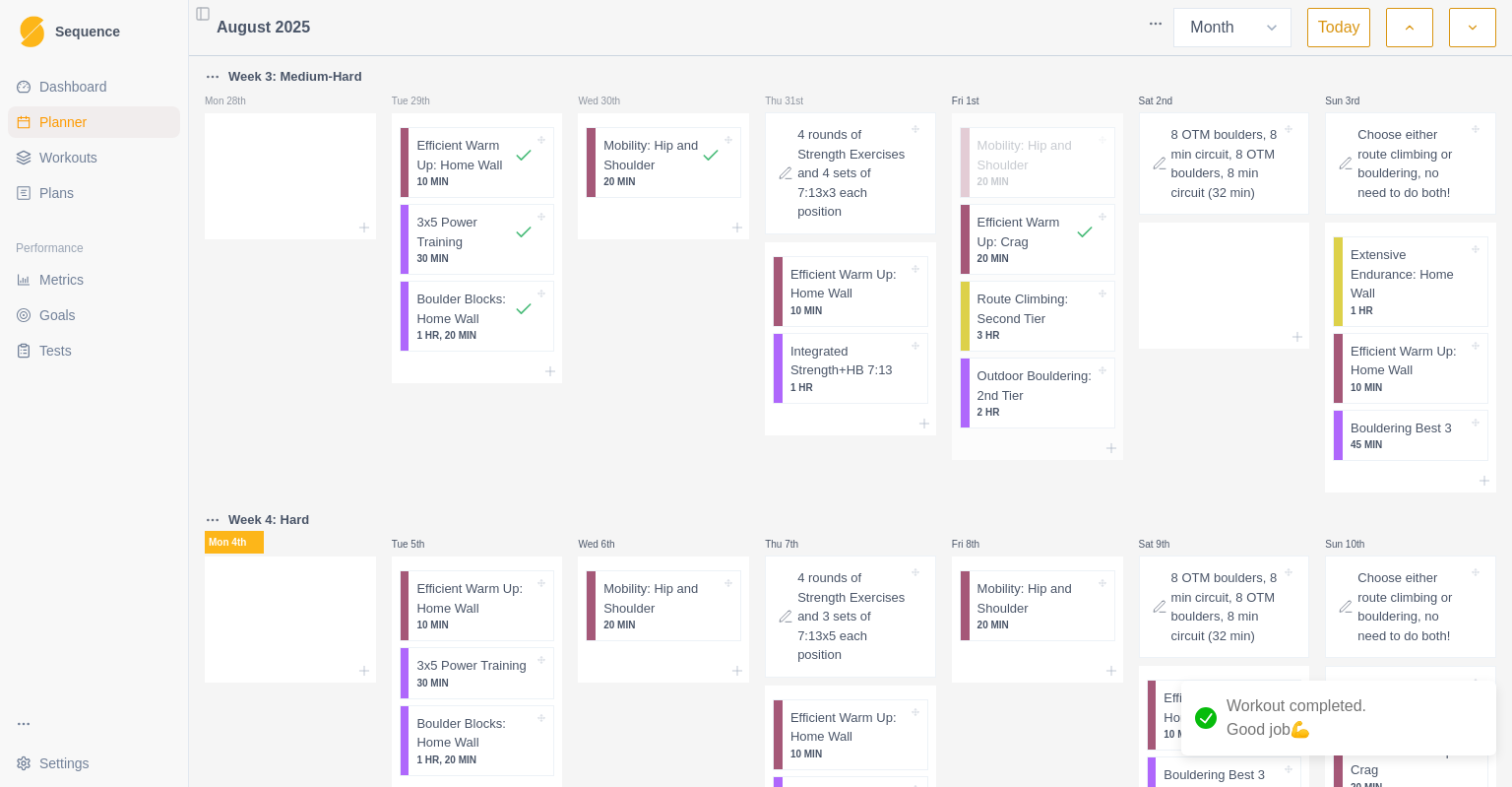 click on "Route Climbing: Second Tier" at bounding box center (1036, 308) 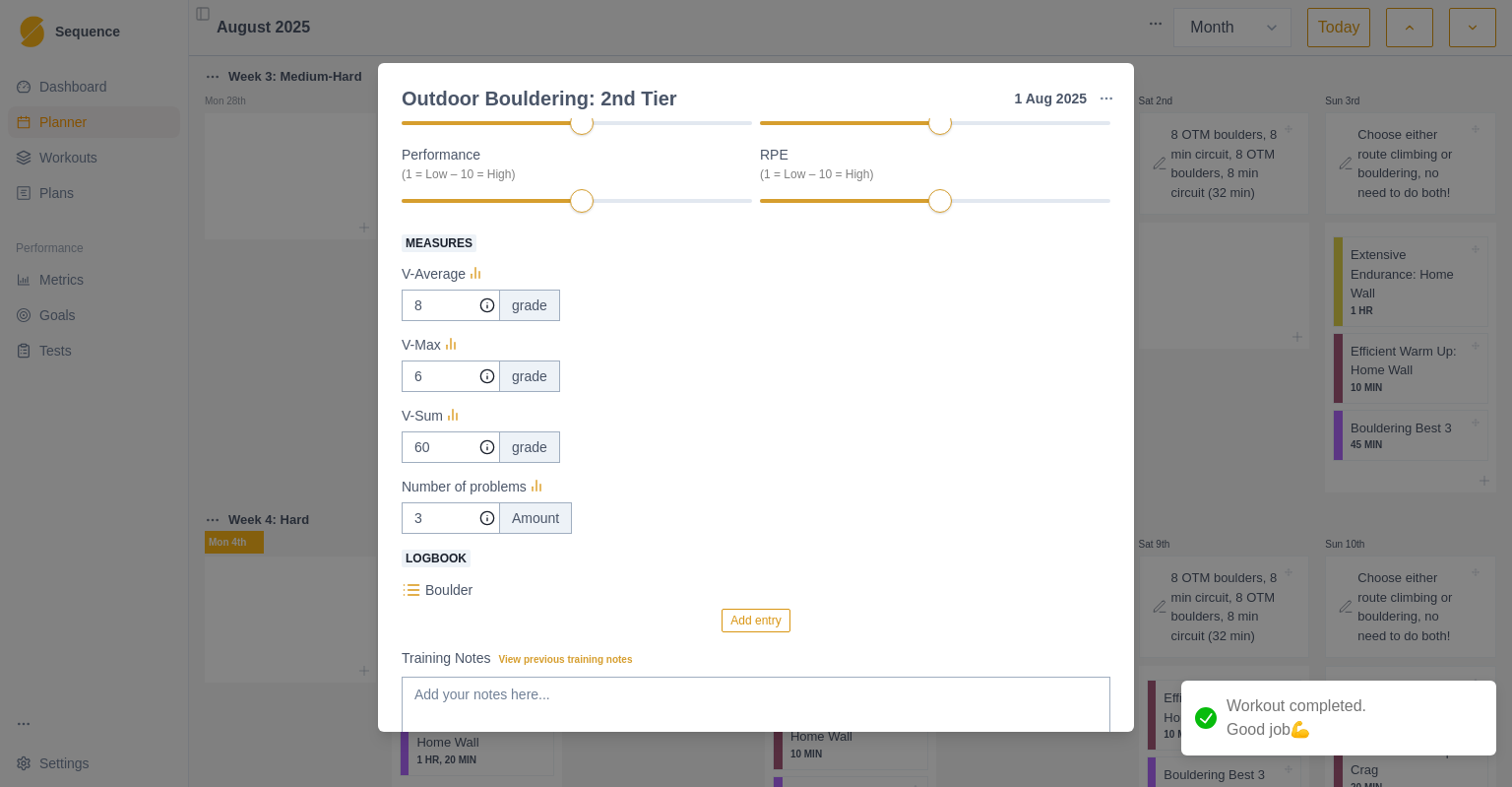 scroll, scrollTop: 405, scrollLeft: 0, axis: vertical 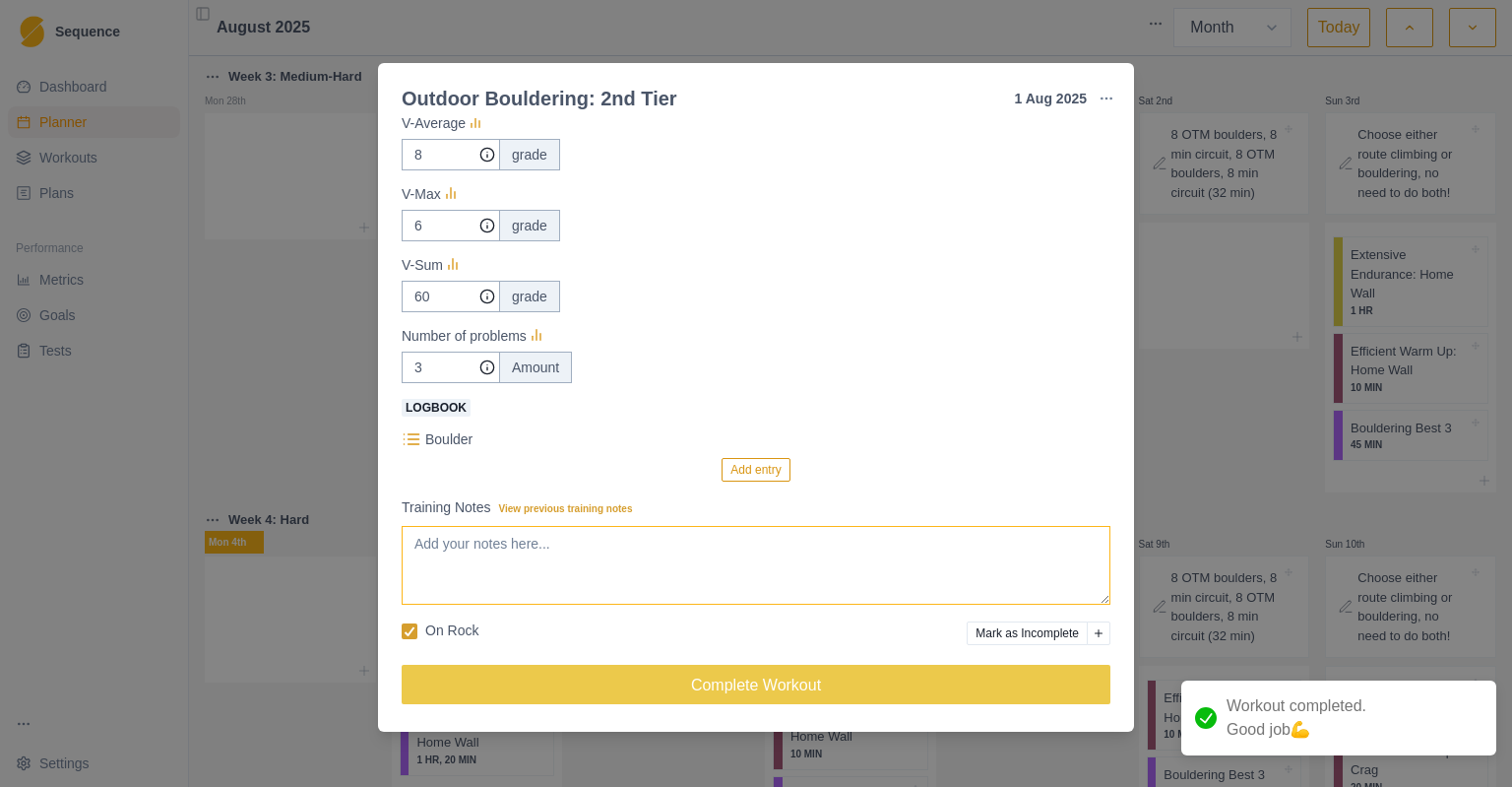 click on "Training Notes View previous training notes" at bounding box center (756, 565) 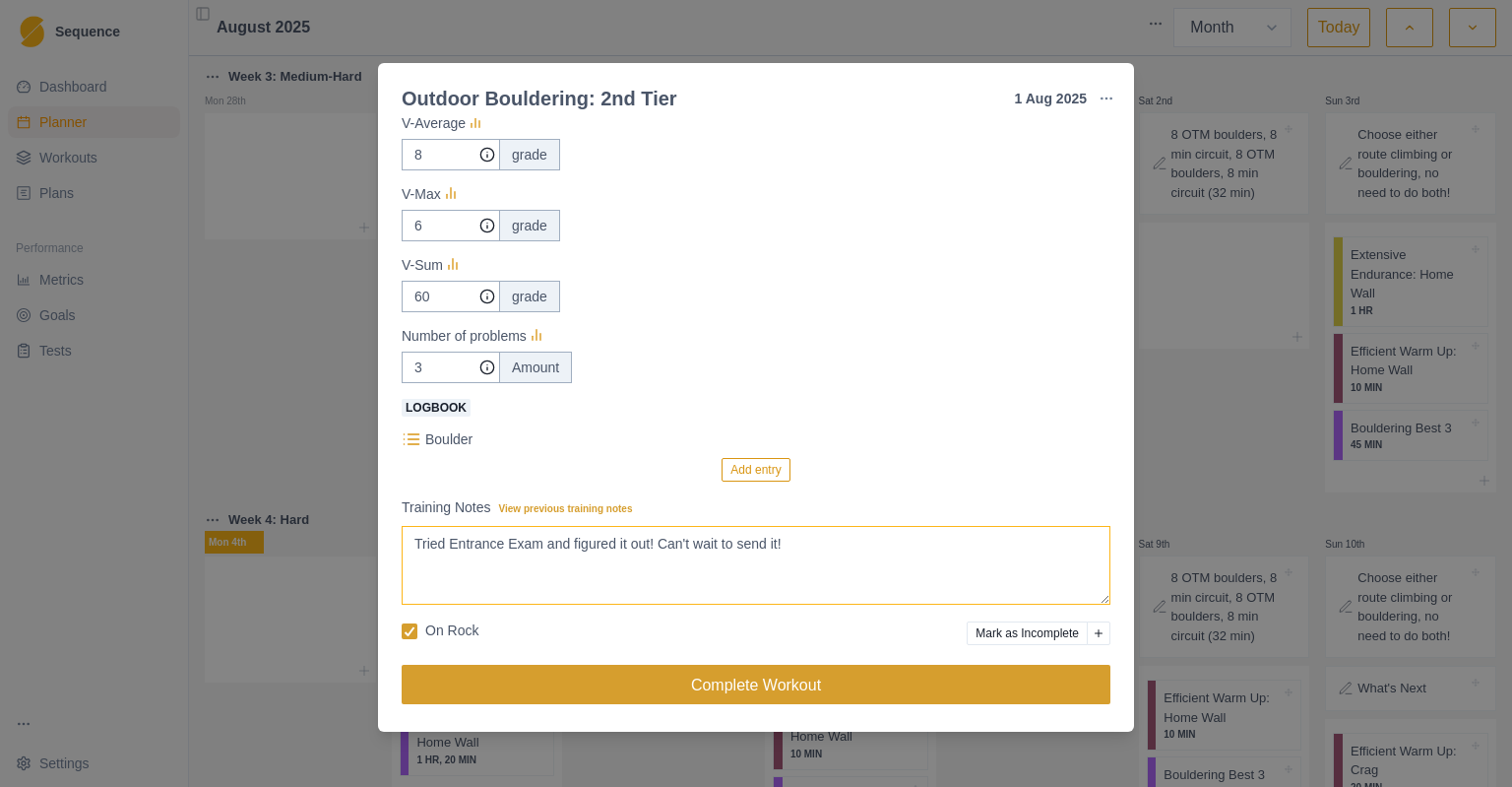 type on "Tried Entrance Exam and figured it out! Can't wait to send it!" 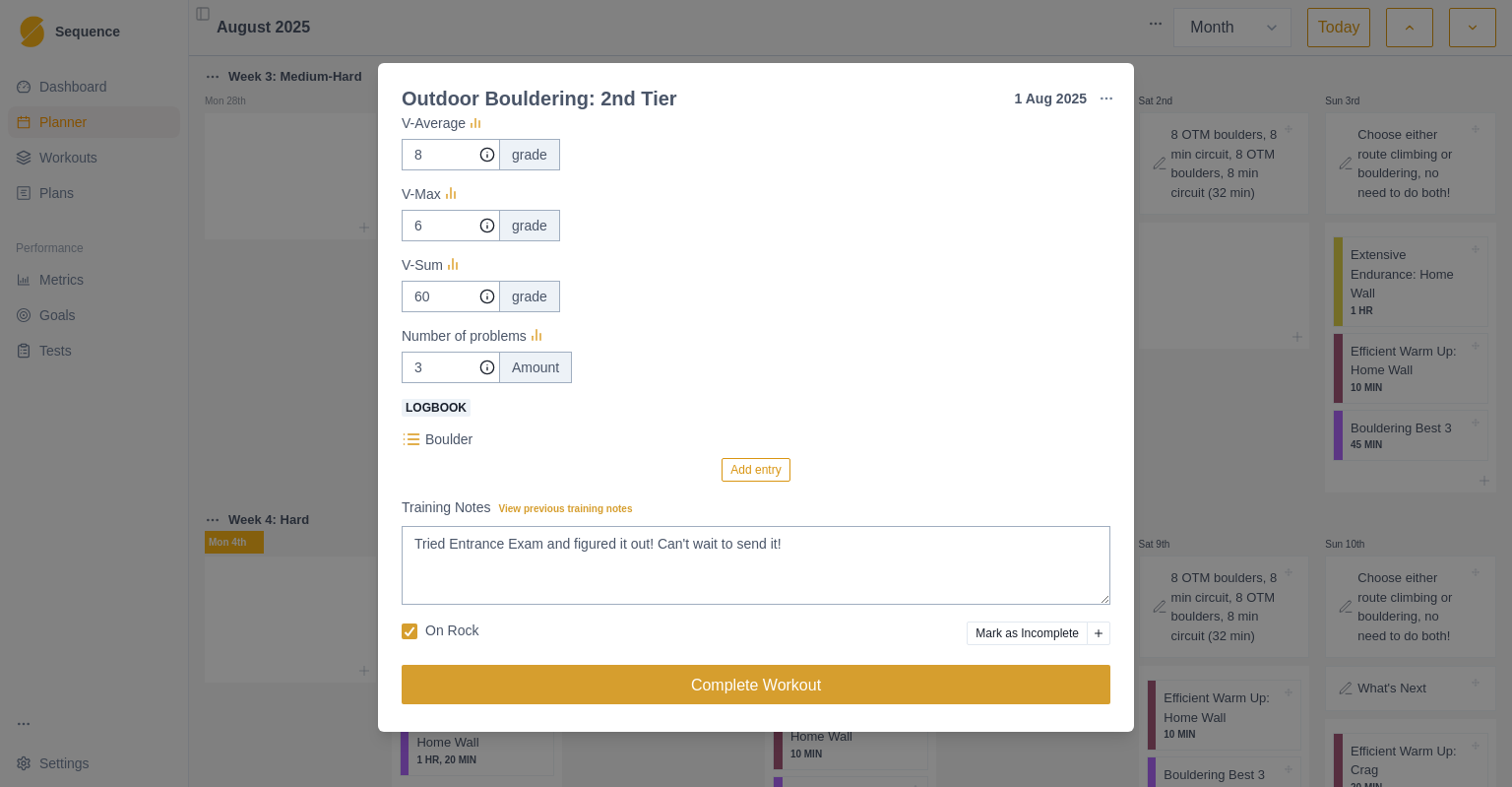 click on "Complete Workout" at bounding box center [756, 685] 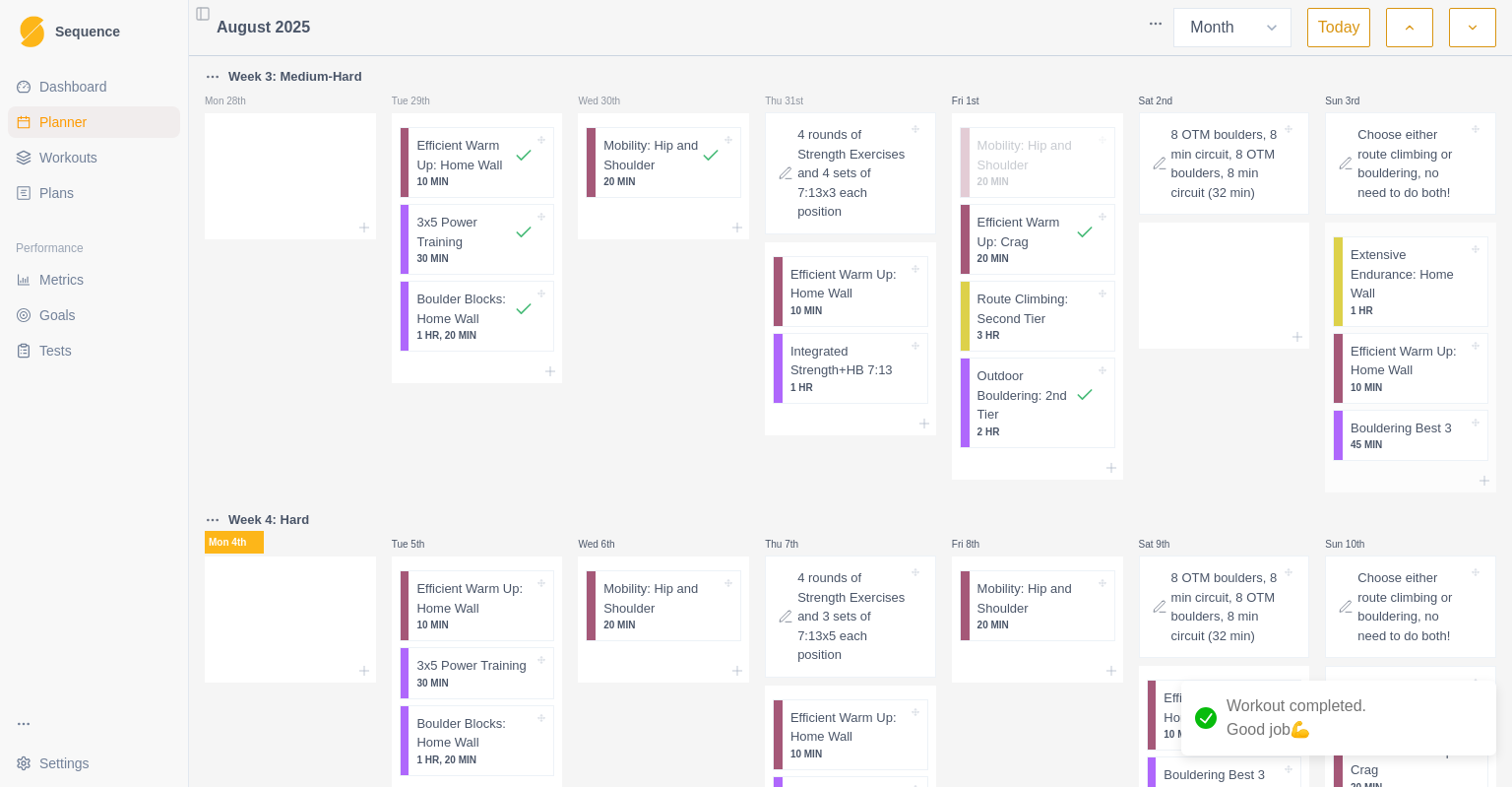 click on "Extensive Endurance: Home Wall" at bounding box center [1409, 274] 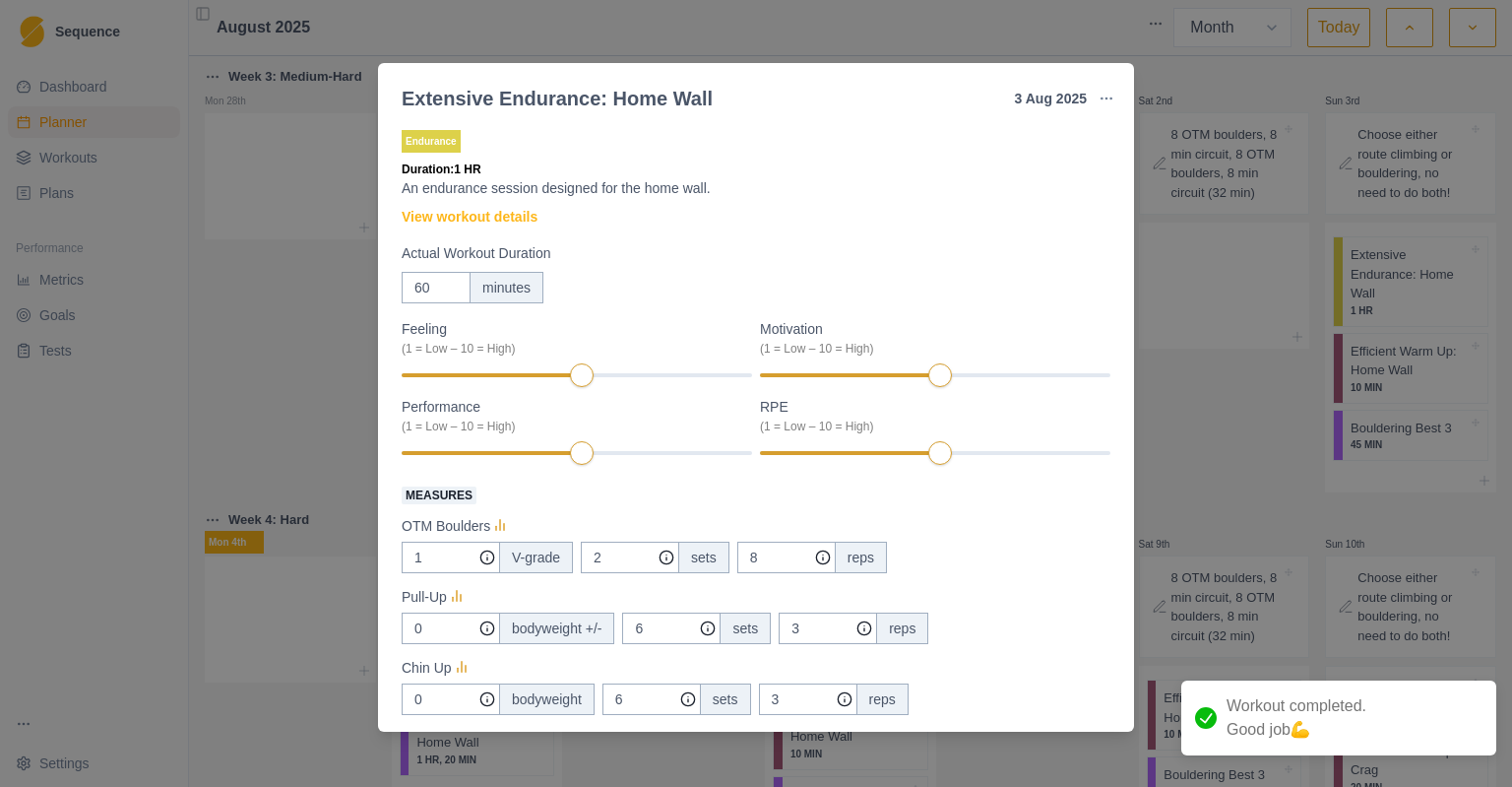 click on "Extensive Endurance: Home Wall 3 [DATE] Link To Goal View Workout Metrics Edit Original Workout Reschedule Workout Remove From Schedule Endurance Duration:  1 HR An endurance session designed for the home wall. View workout details Actual Workout Duration 60 minutes Feeling (1 = Low – 10 = High) Motivation (1 = Low – 10 = High) Performance (1 = Low – 10 = High) RPE (1 = Low – 10 = High) Measures OTM Boulders 1 V-grade 2 sets 8 reps Pull-Up 0 bodyweight +/- 6 sets 3 reps Chin Up 0 bodyweight 6 sets 3 reps Box Jump 18.5 height (in) 3 sets 5 reps Push Up bodyweight 6 sets 6 reps 20mm Half Crimp 35 kg 3 sets 3 reps Push Press - KB/DB 20 lb 3 sets 5 reps Training Notes View previous training notes Mark as Incomplete Complete Workout" at bounding box center [756, 393] 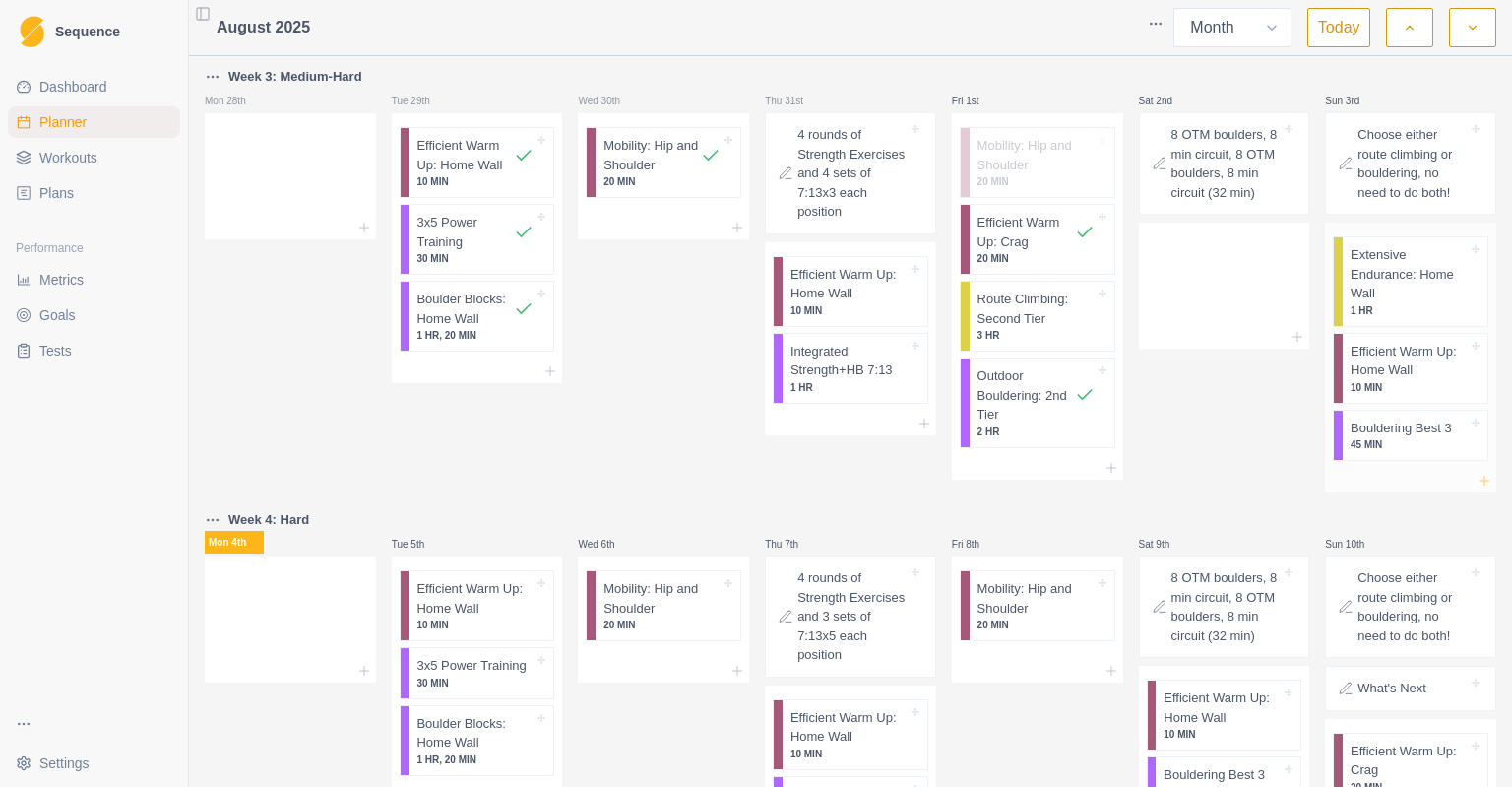 click 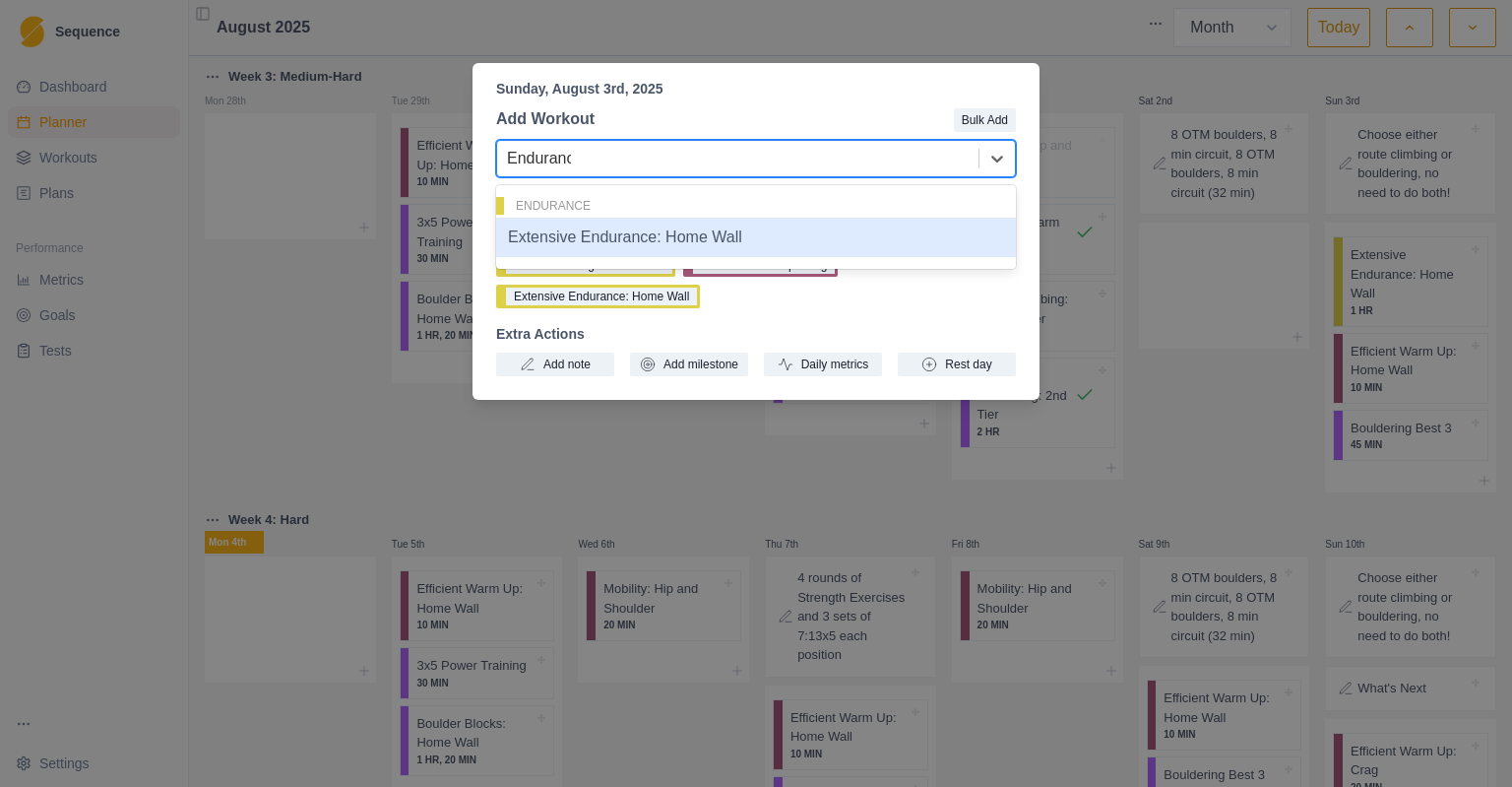 type on "Endurance" 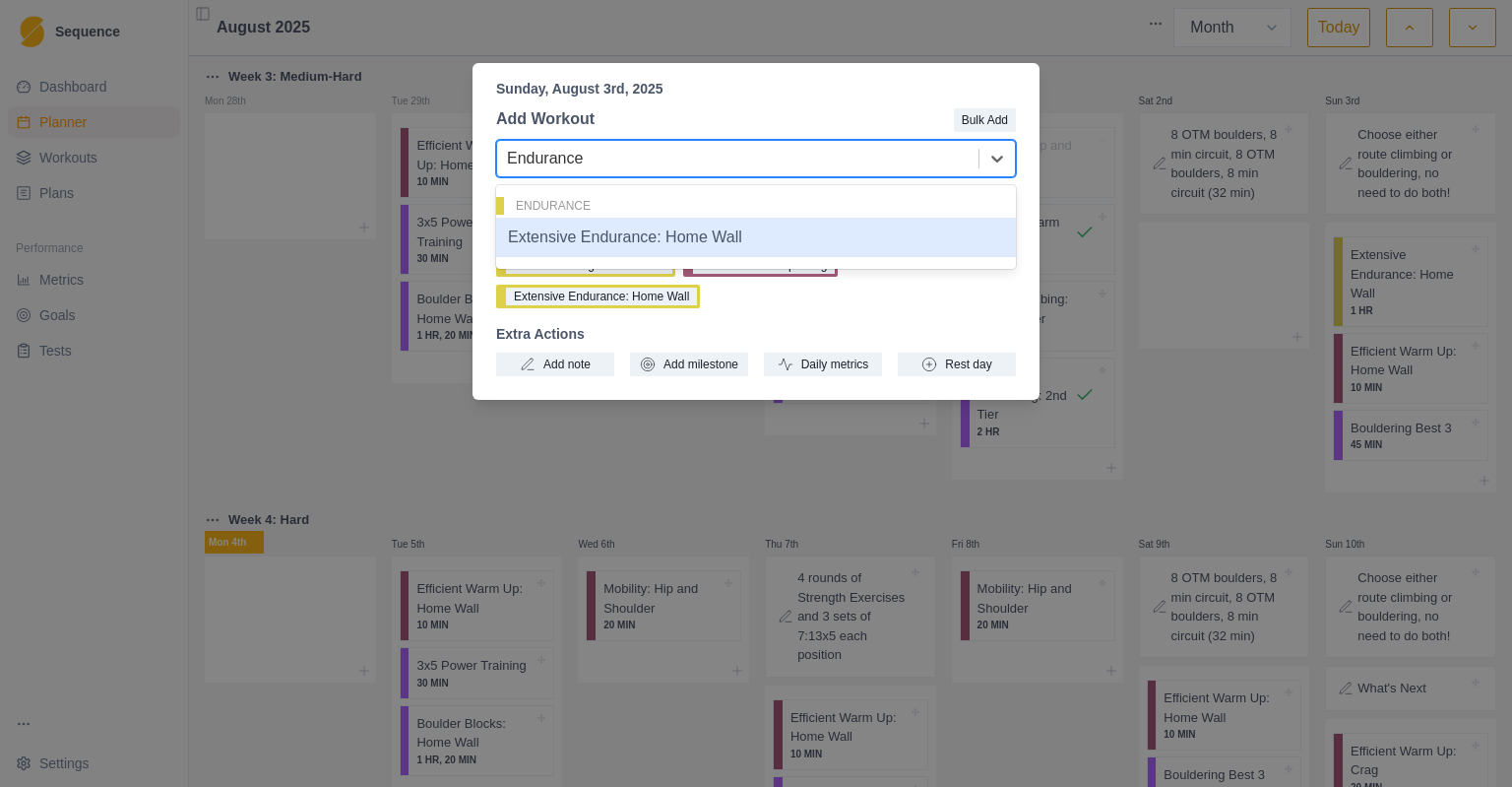 type 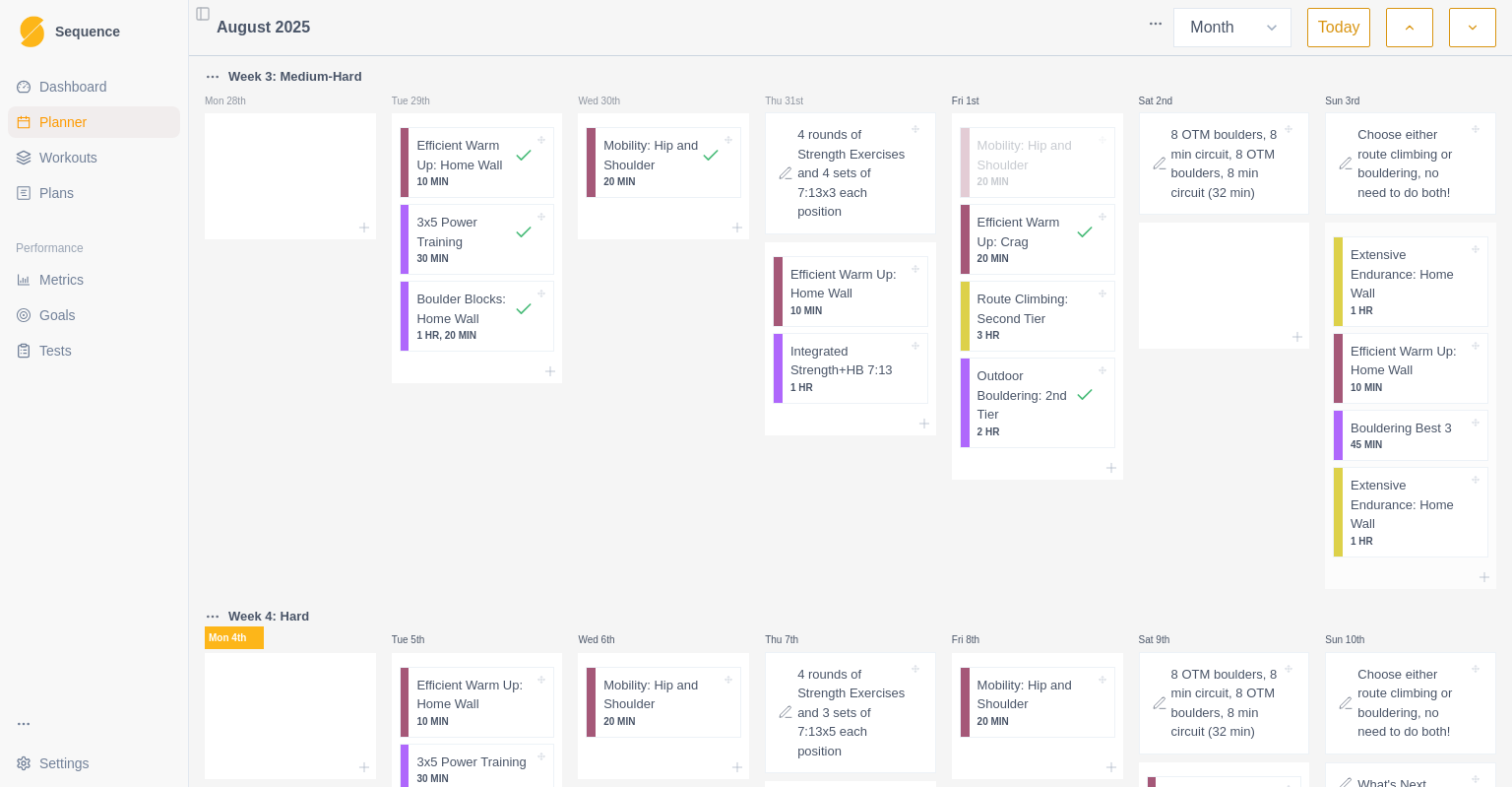 click on "Extensive Endurance: Home Wall" at bounding box center [1409, 504] 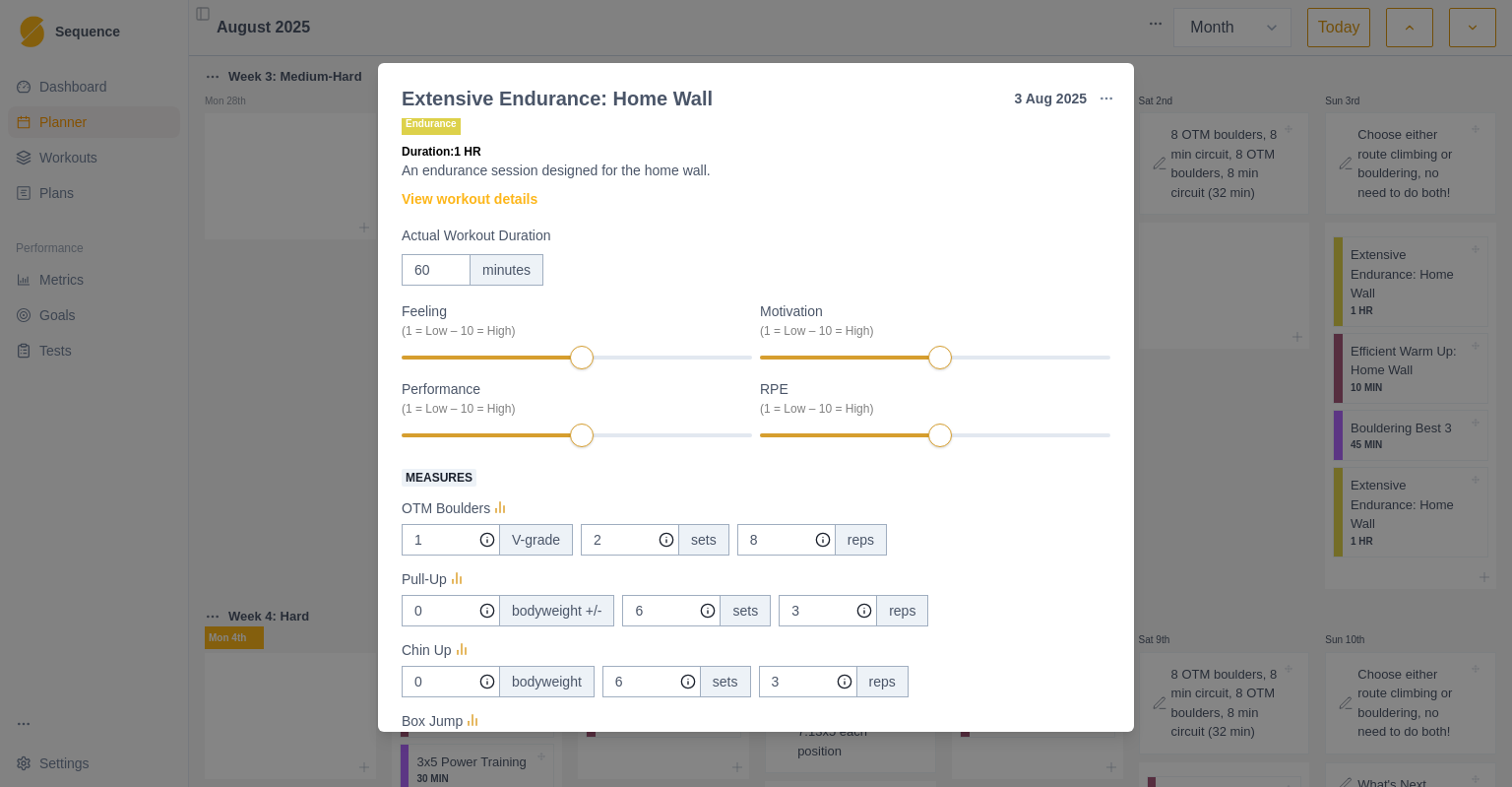 scroll, scrollTop: 0, scrollLeft: 0, axis: both 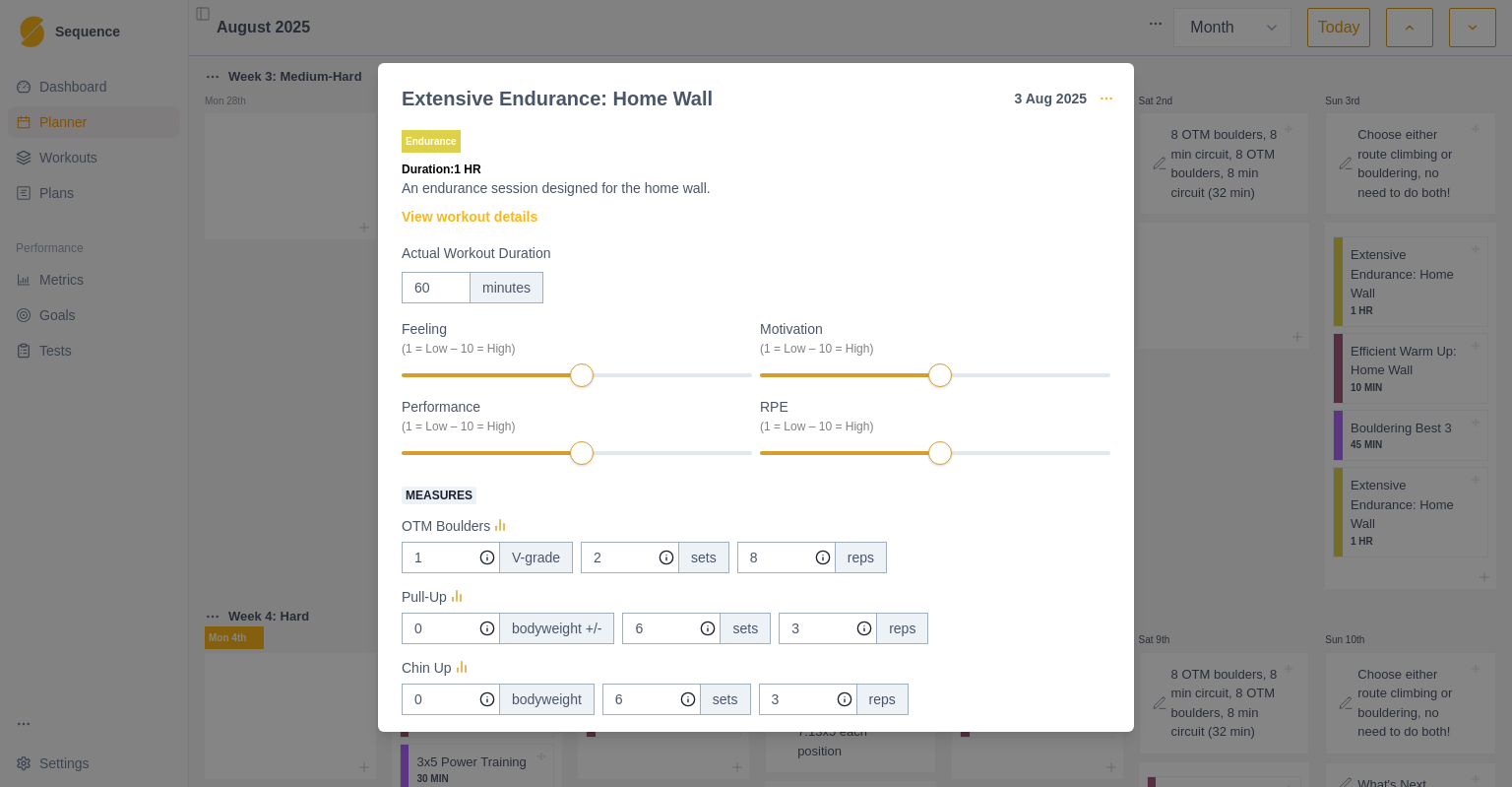 click 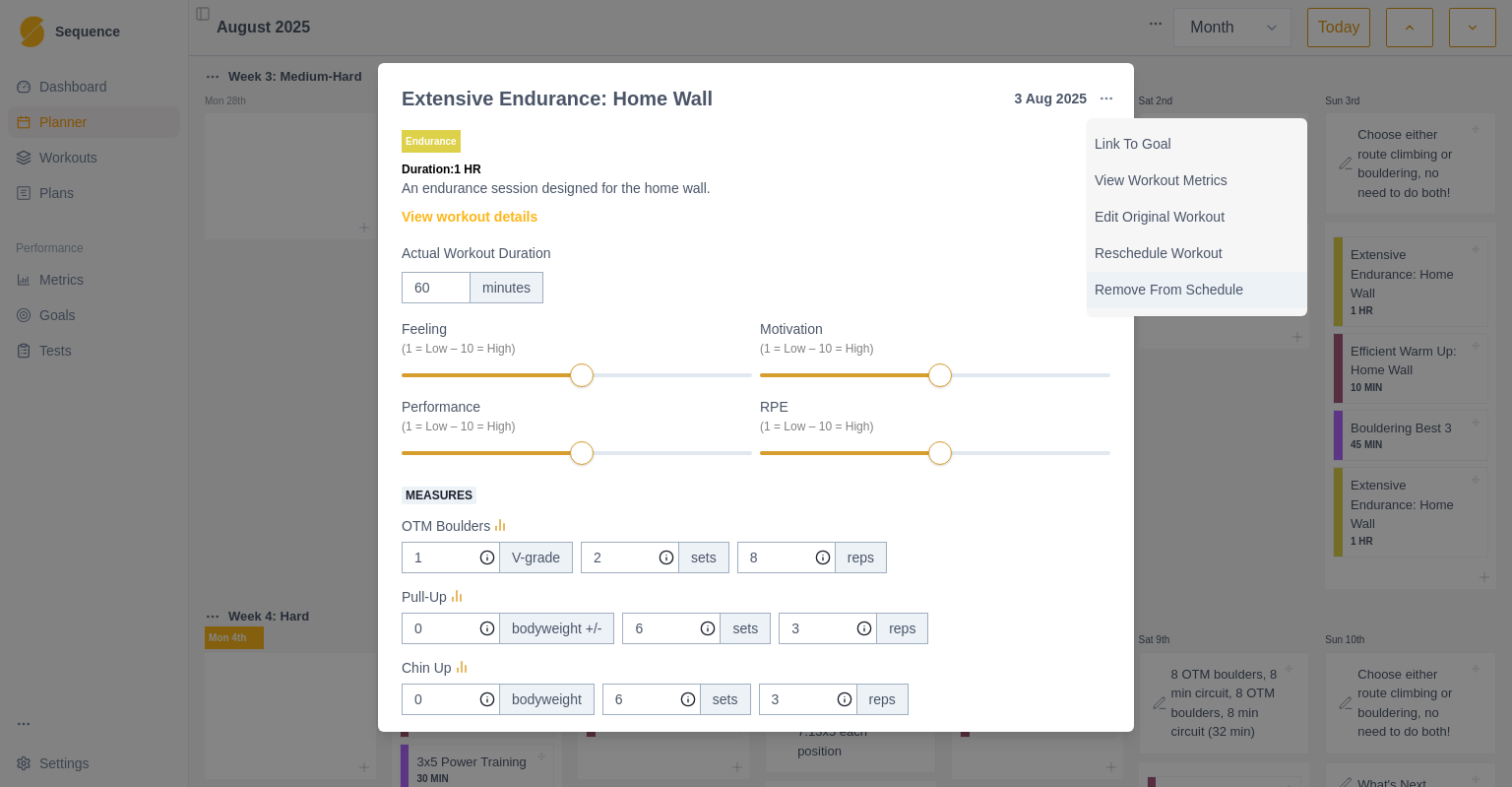 click on "Remove From Schedule" at bounding box center [1197, 290] 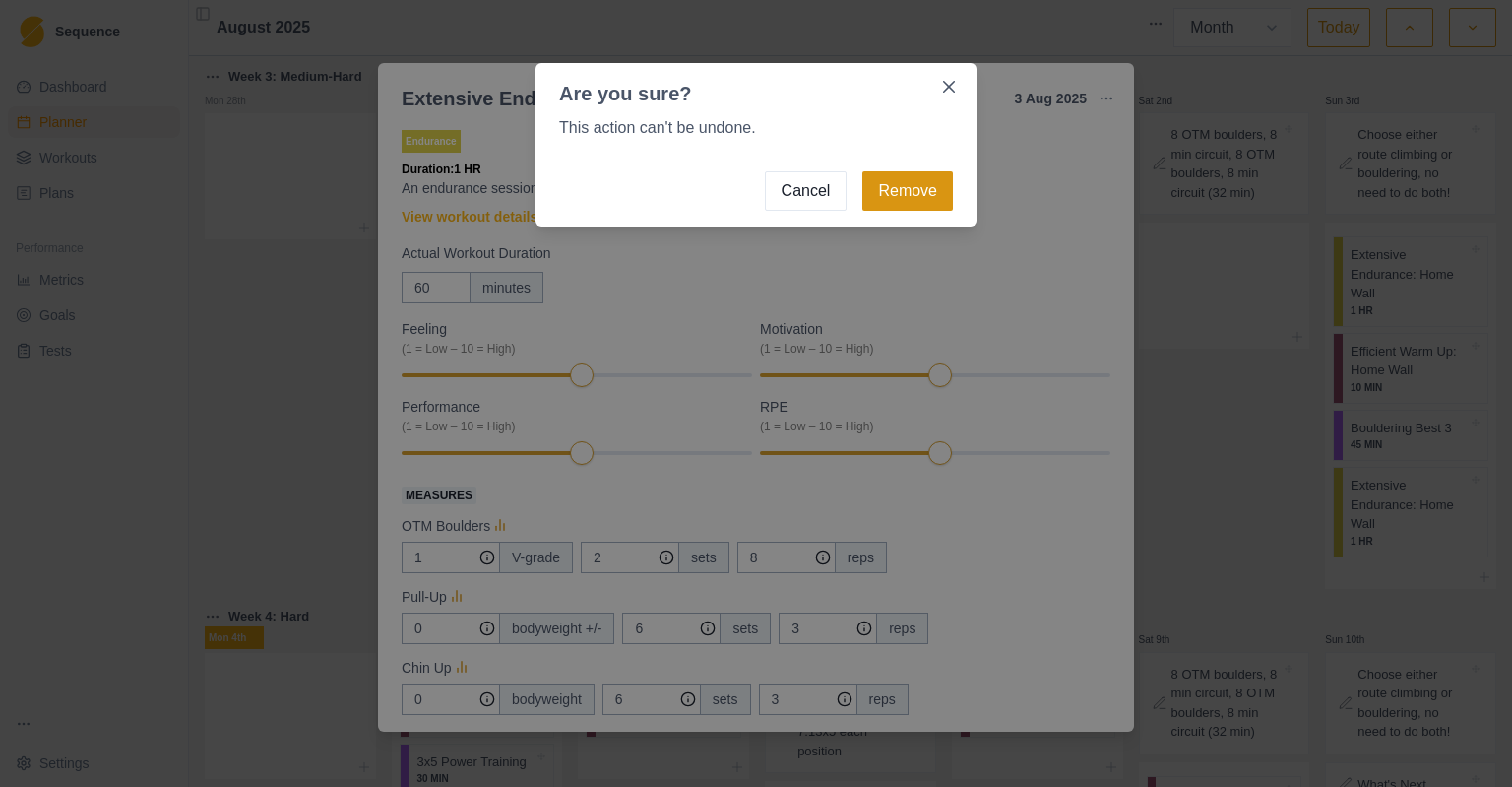 click on "Remove" at bounding box center (908, 191) 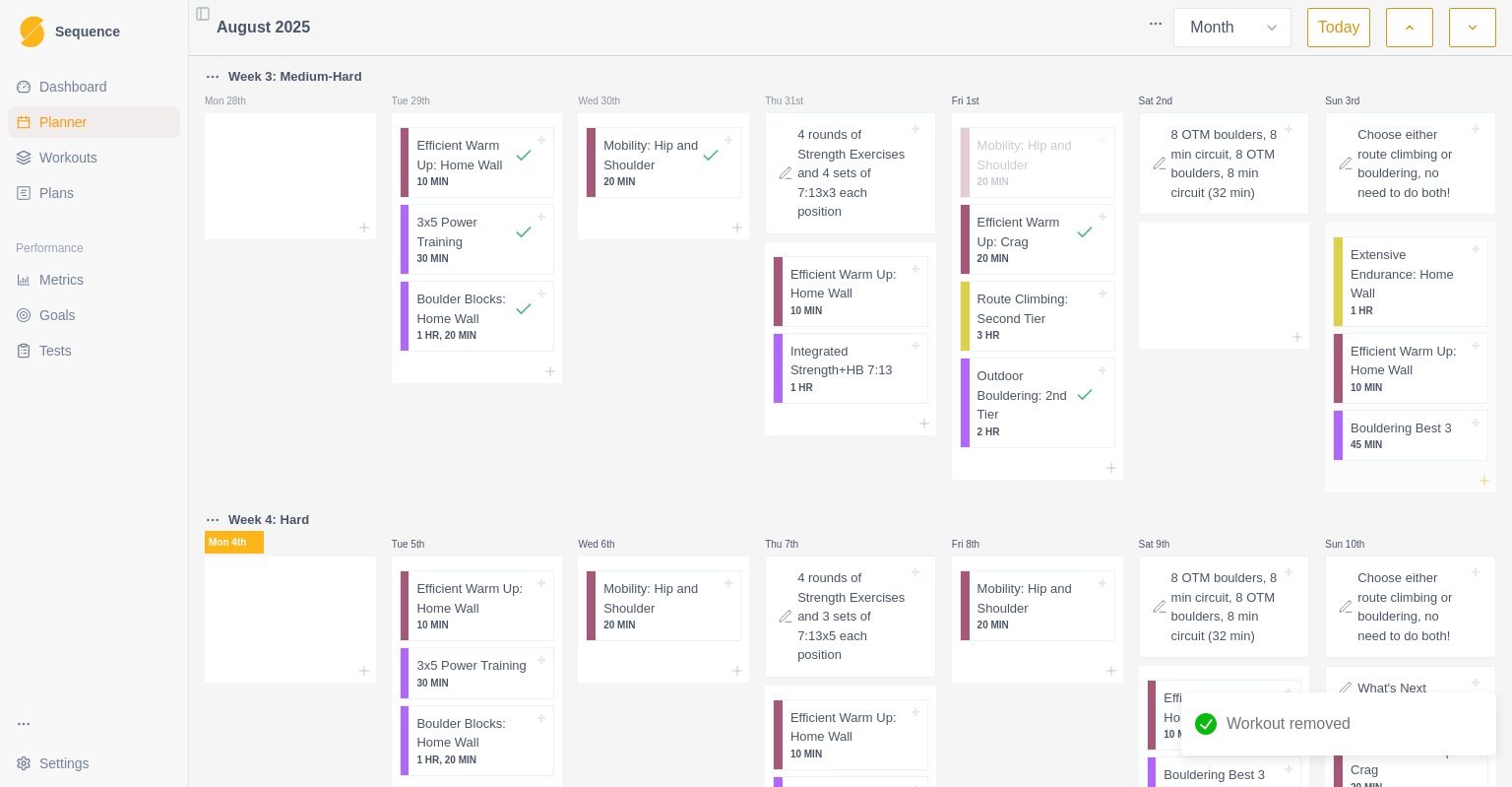 click 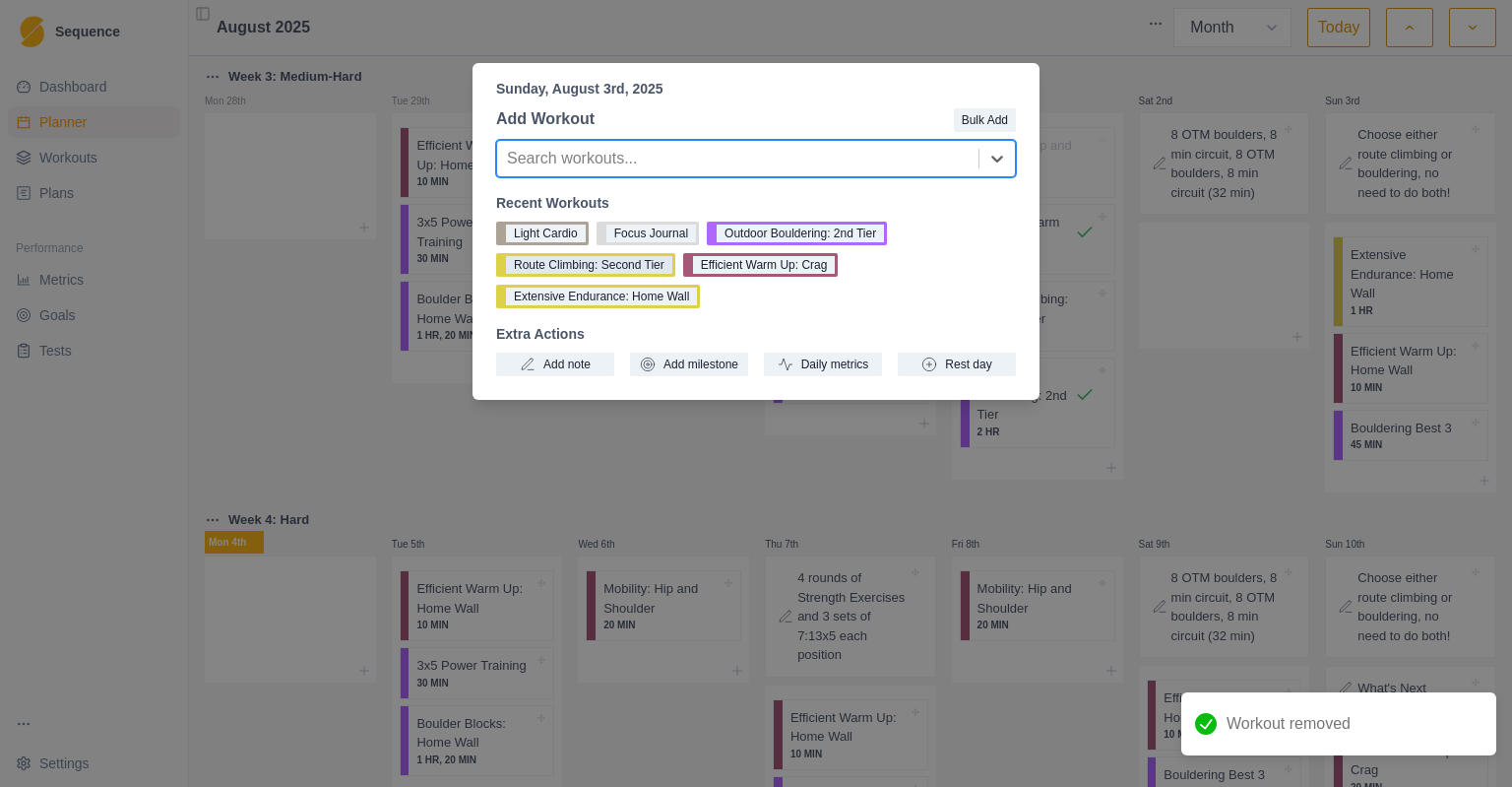 click on "Route Climbing: Second Tier" at bounding box center [586, 265] 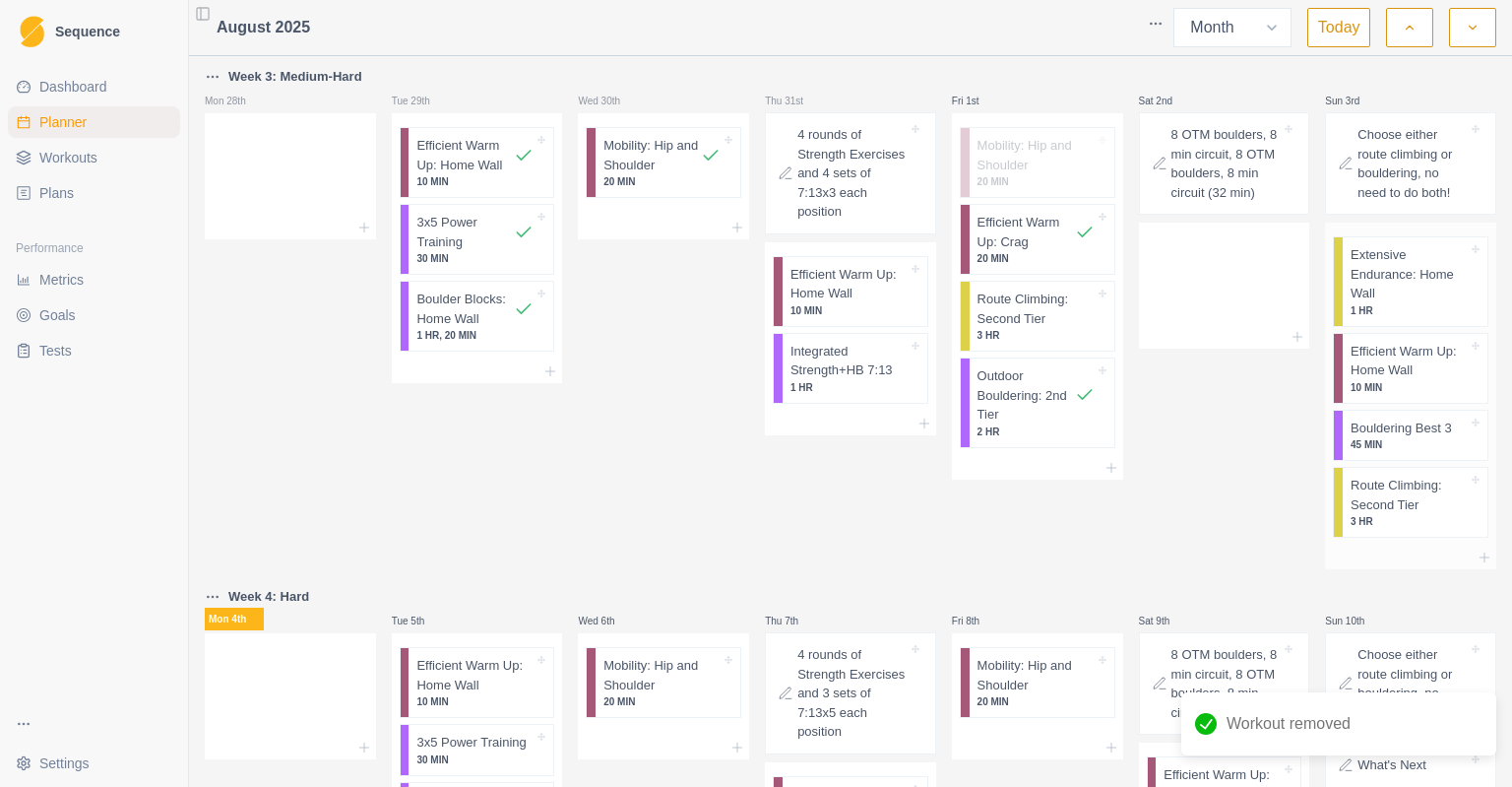 click on "Route Climbing: Second Tier" at bounding box center (1409, 494) 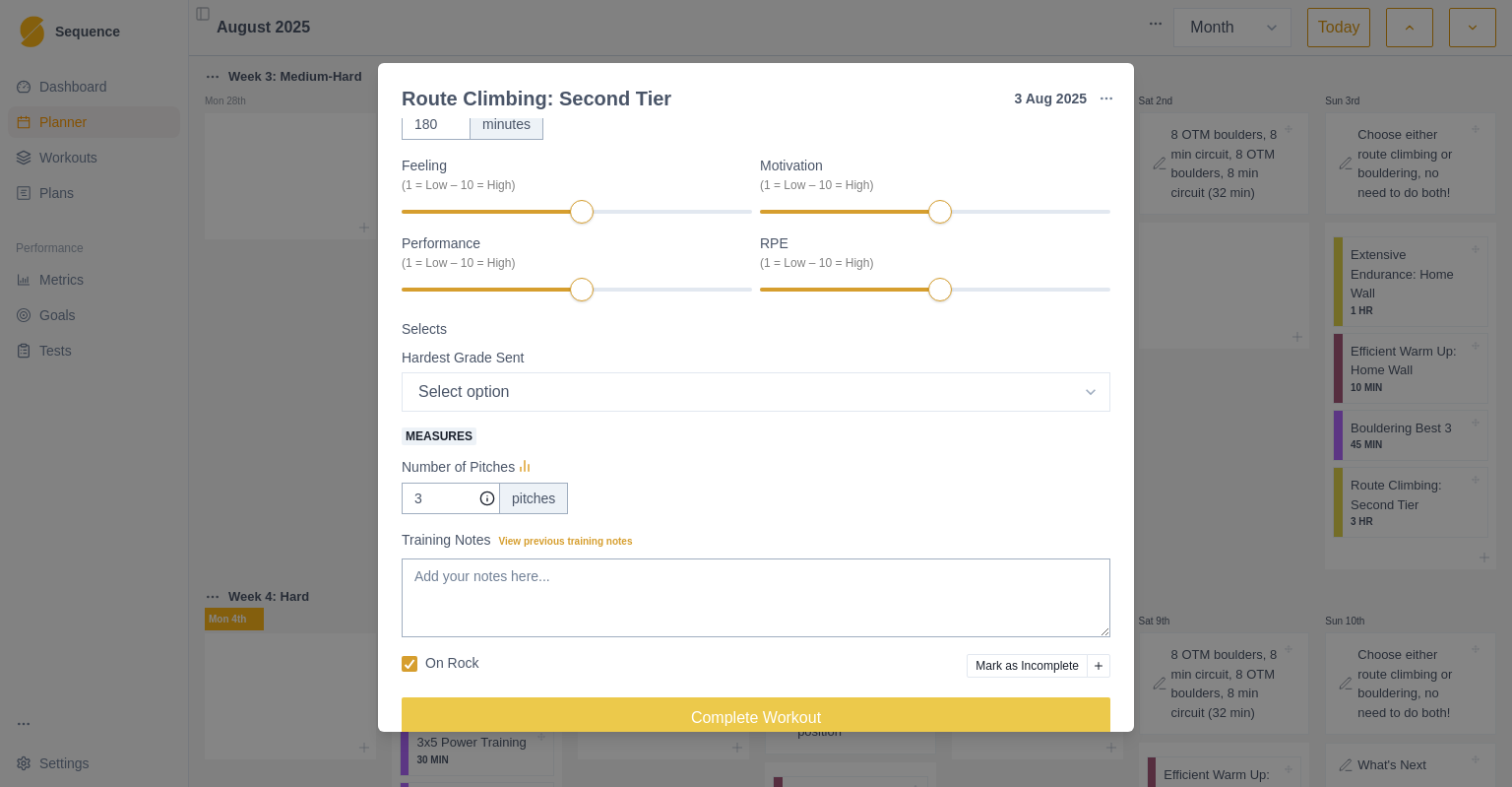 scroll, scrollTop: 197, scrollLeft: 0, axis: vertical 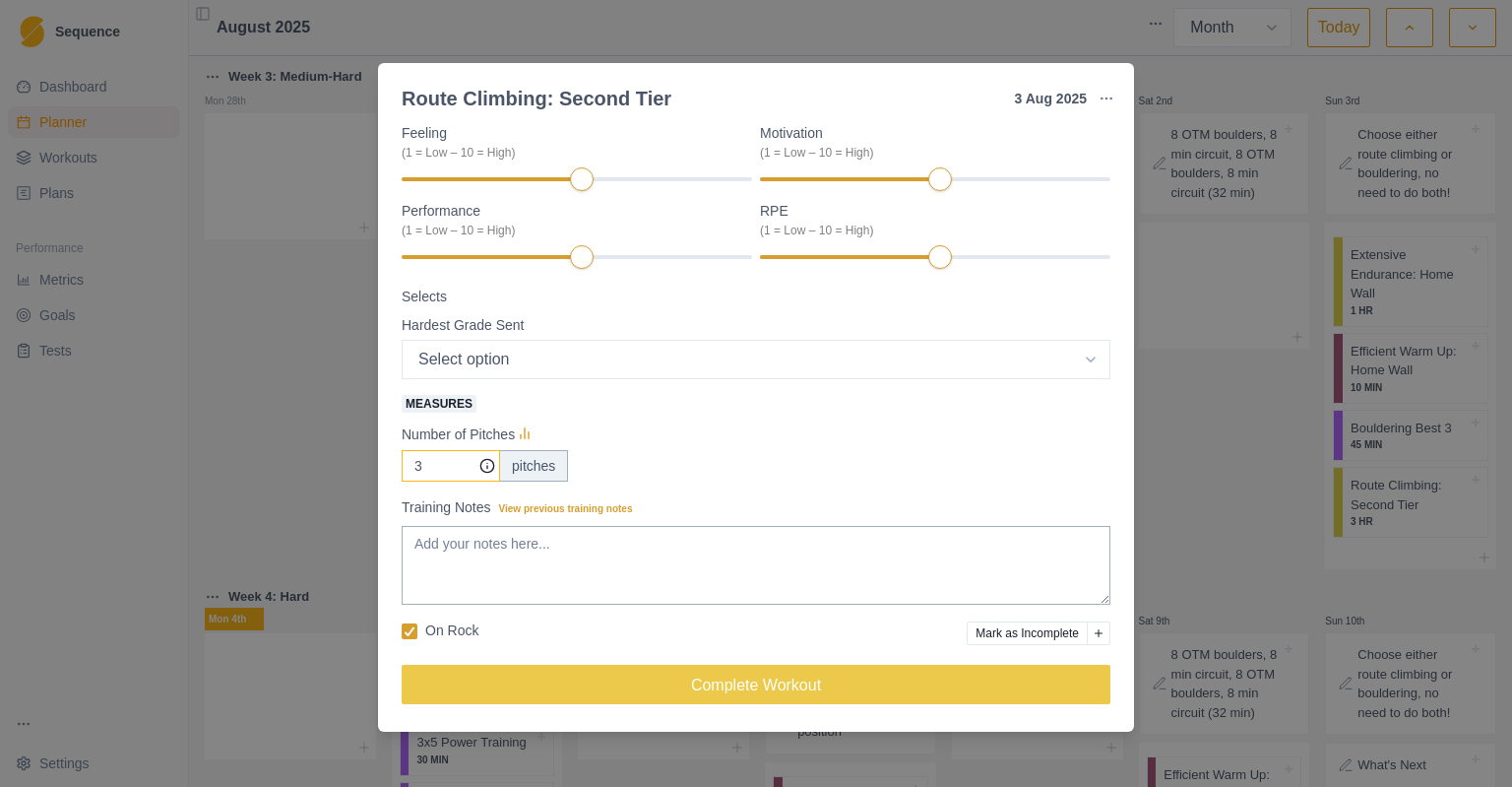 drag, startPoint x: 433, startPoint y: 461, endPoint x: 362, endPoint y: 461, distance: 71 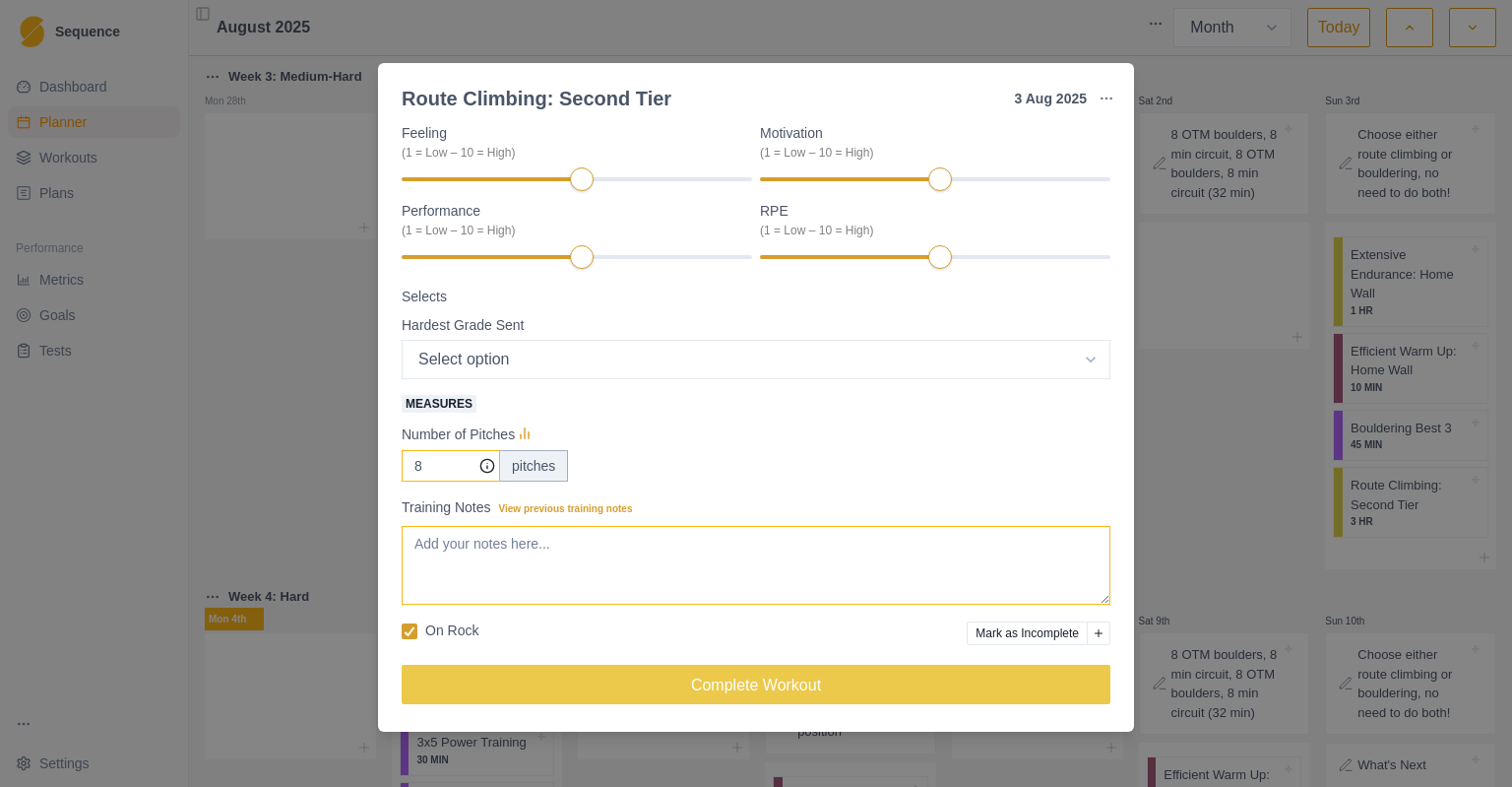 type on "8" 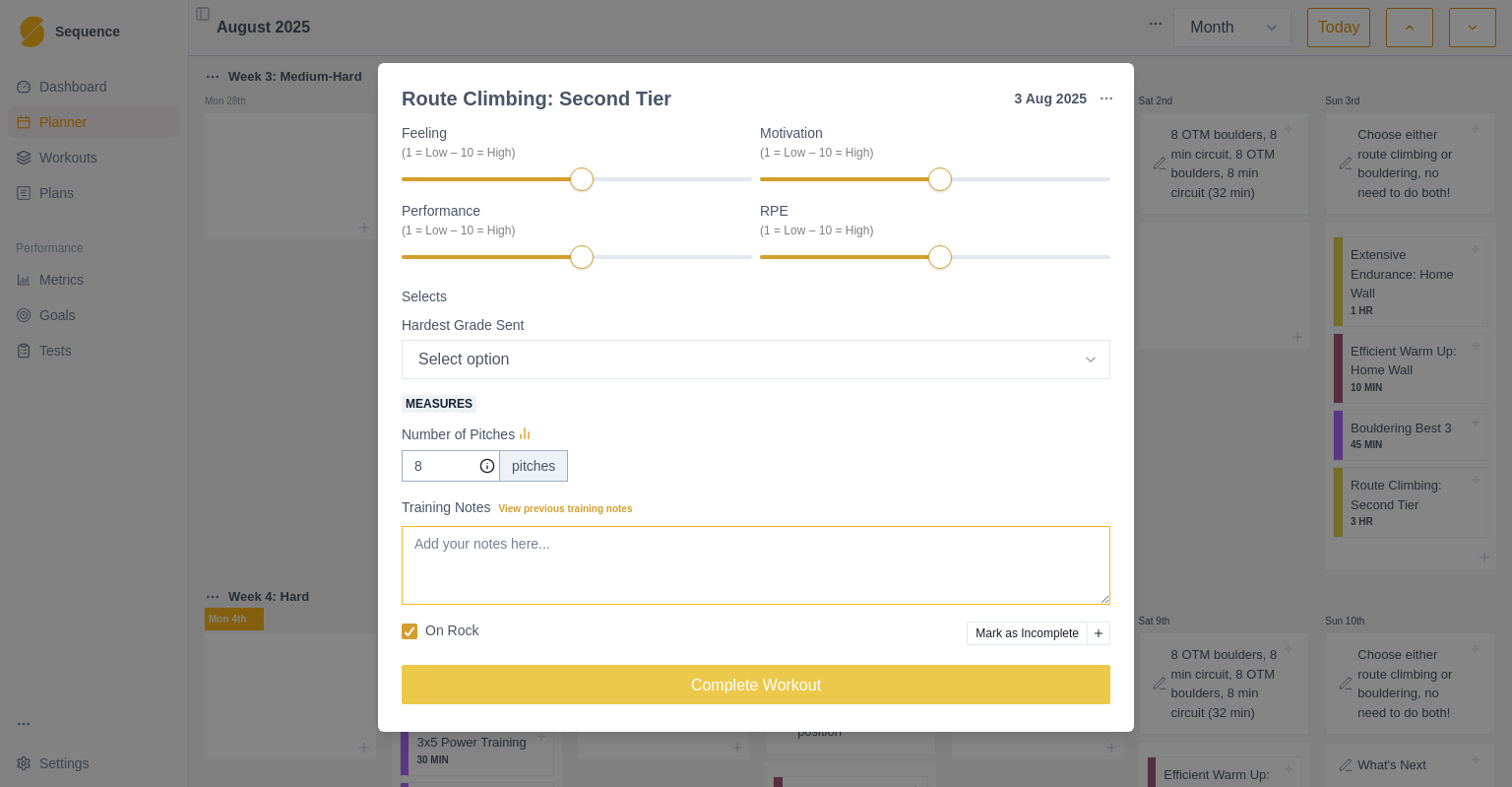 click on "Training Notes View previous training notes" at bounding box center (756, 565) 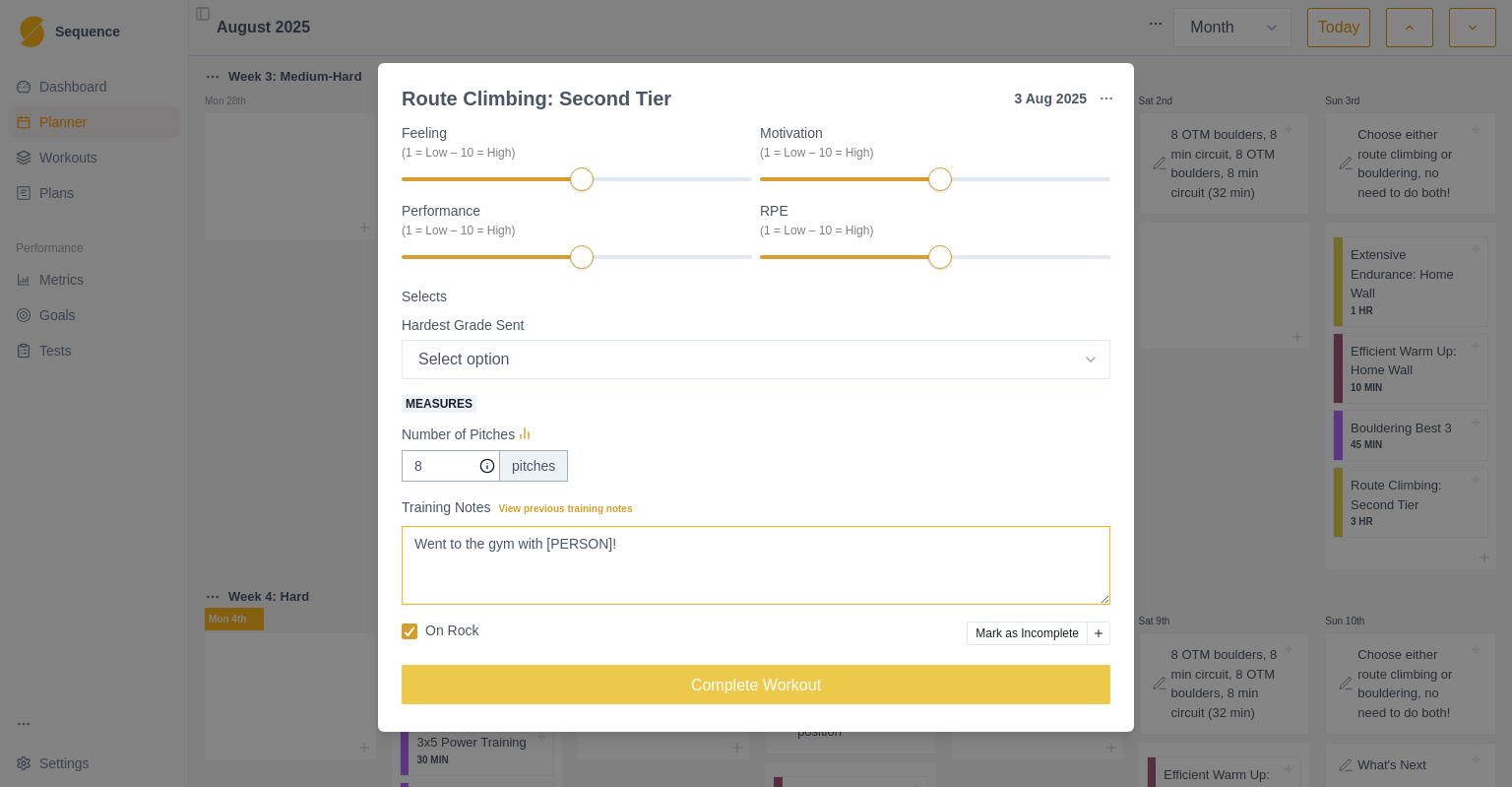 click on "On Rock" at bounding box center (452, 630) 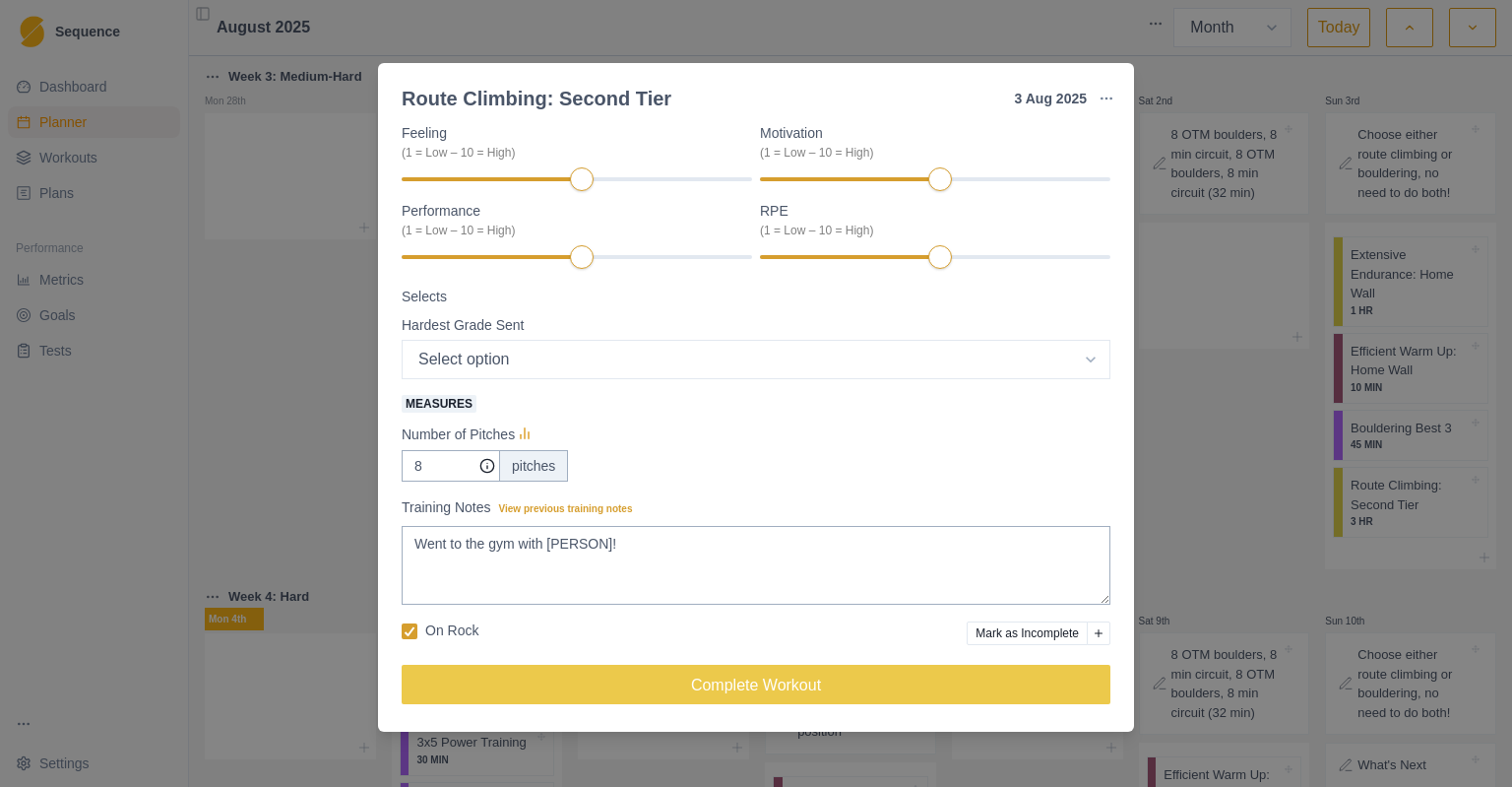 click on "On Rock" at bounding box center [401, 630] 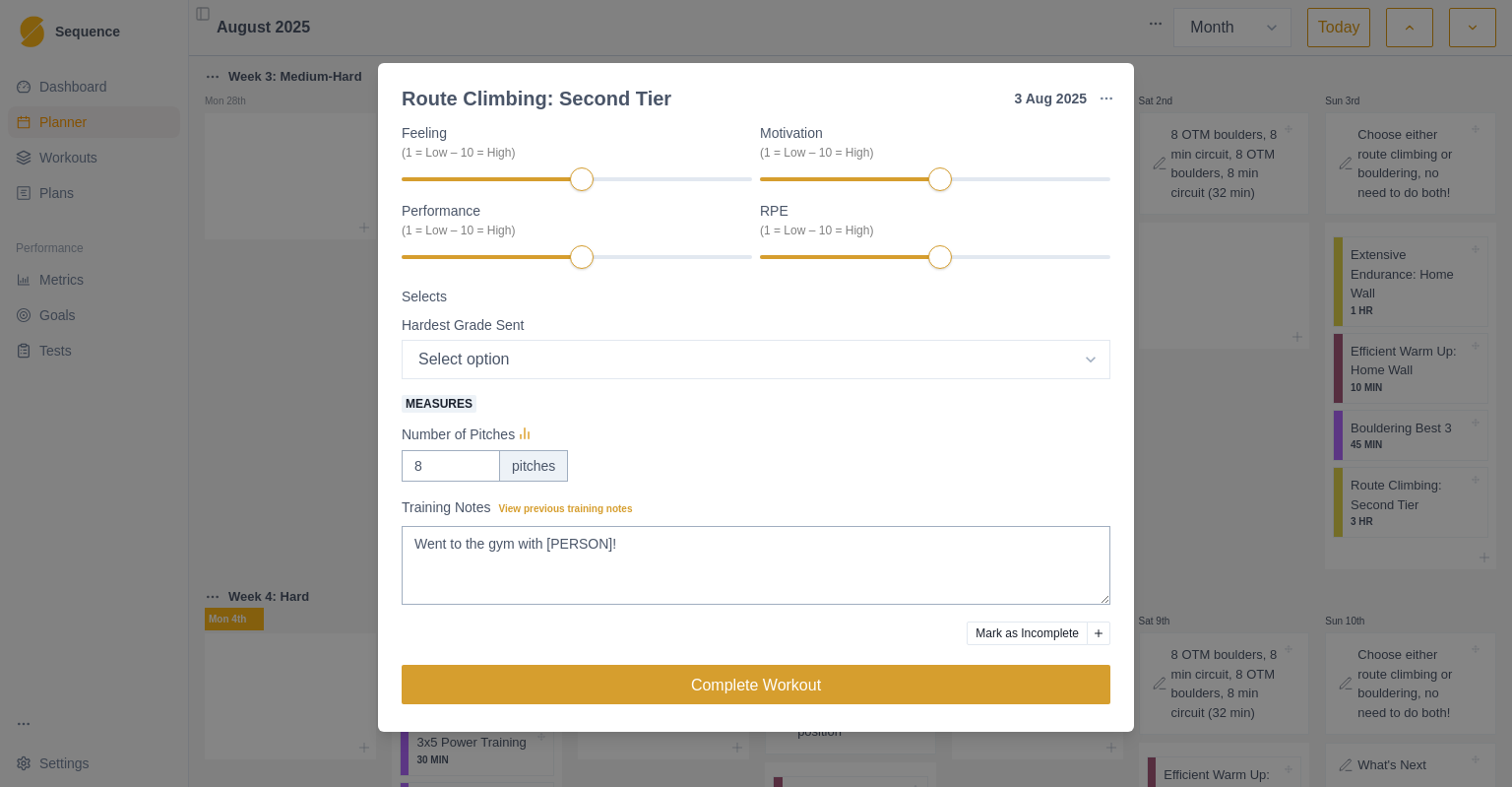 click on "Complete Workout" at bounding box center (756, 685) 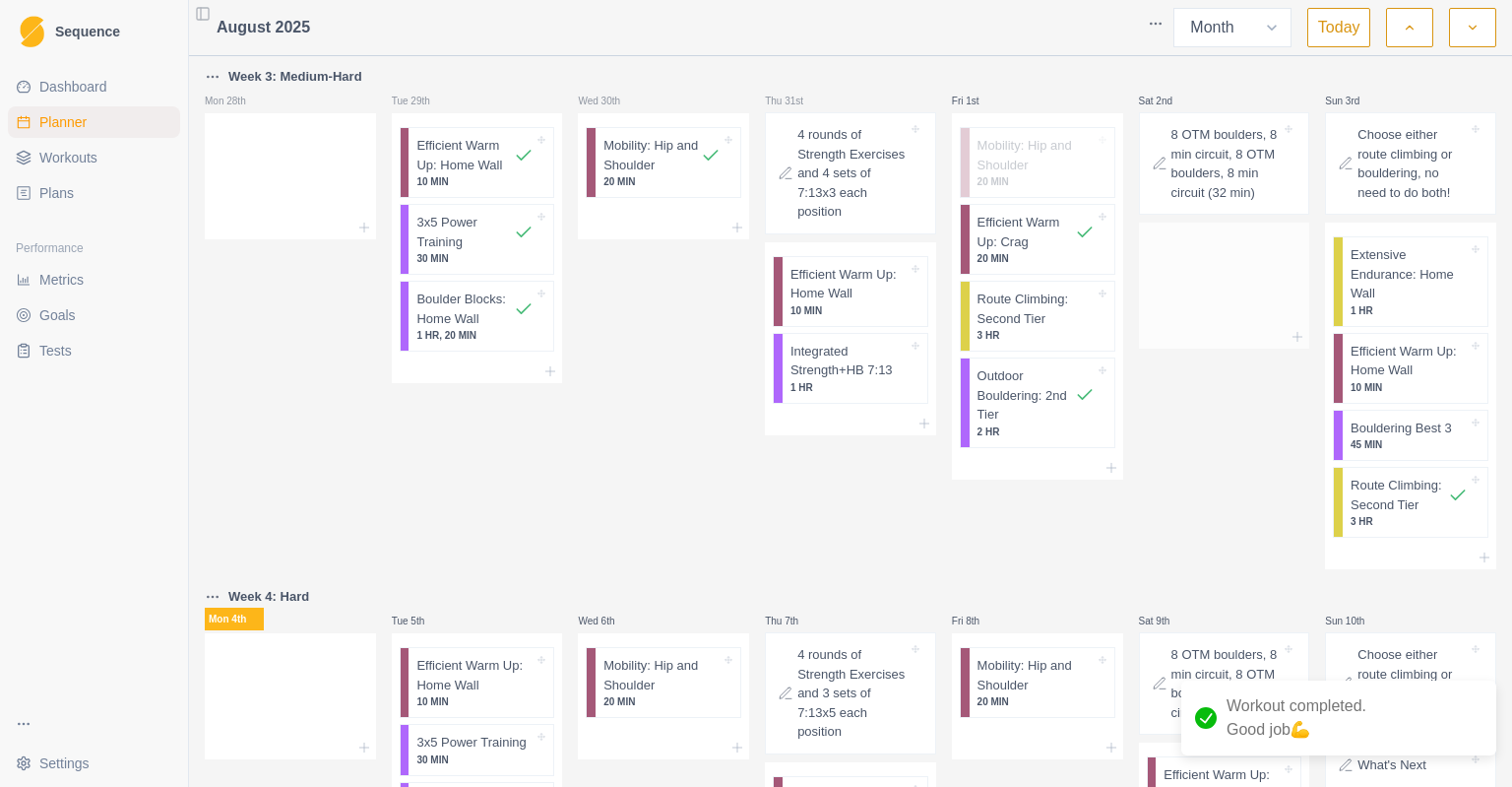 click at bounding box center (1225, 282) 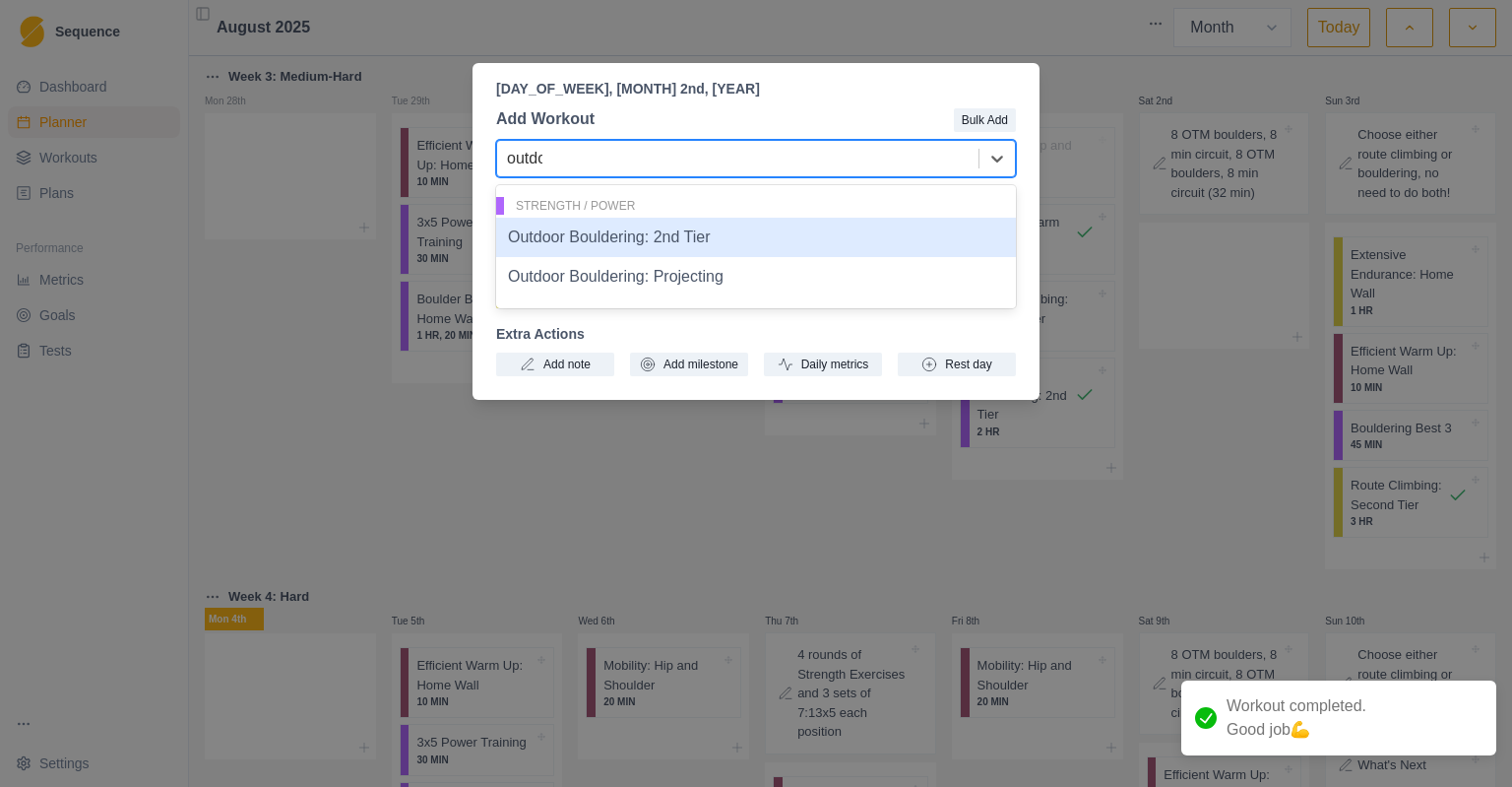 type on "outdoor" 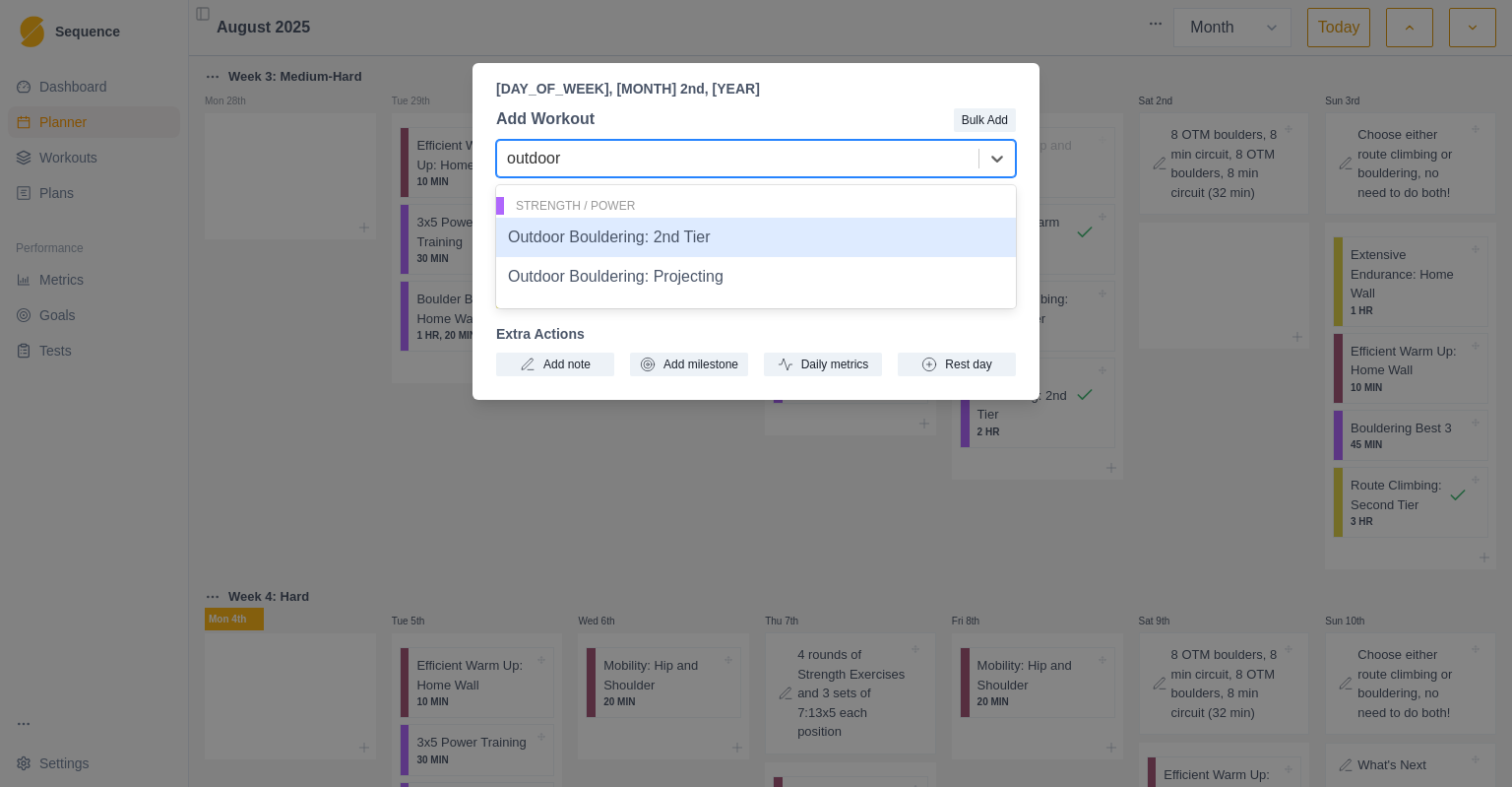click on "Outdoor Bouldering: 2nd Tier" at bounding box center [756, 237] 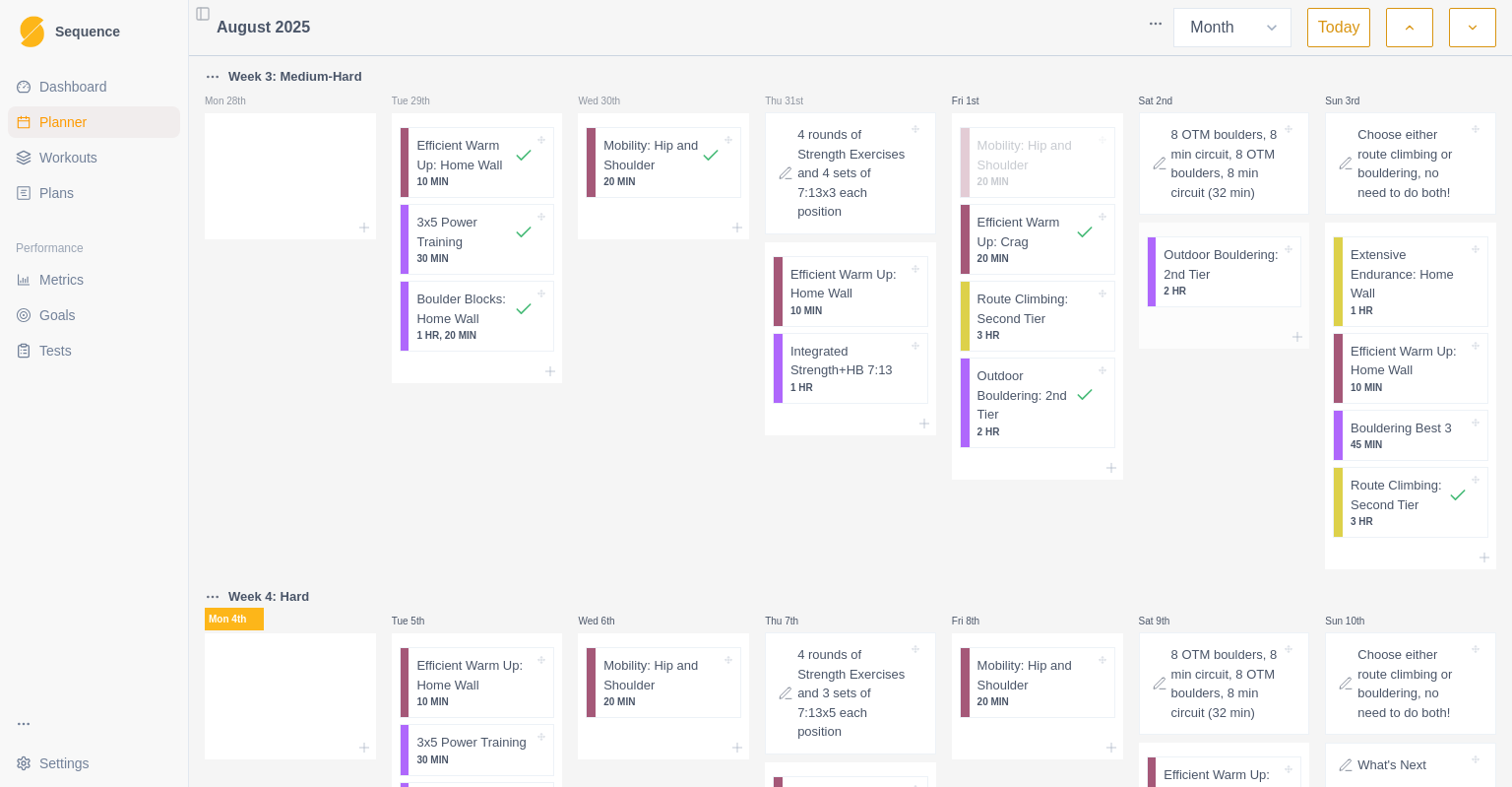 click on "Outdoor Bouldering: 2nd Tier" at bounding box center (1222, 264) 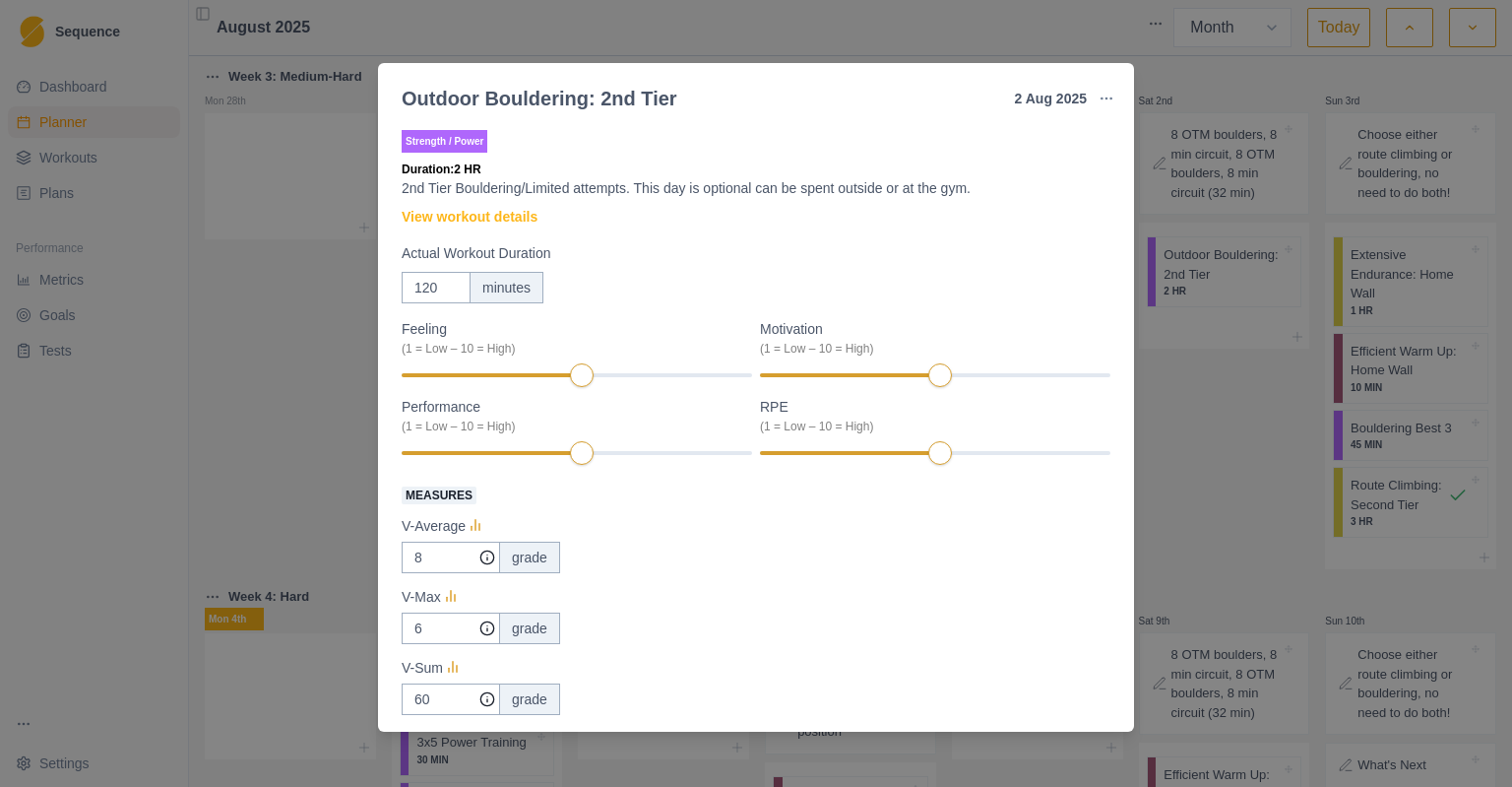 scroll, scrollTop: 405, scrollLeft: 0, axis: vertical 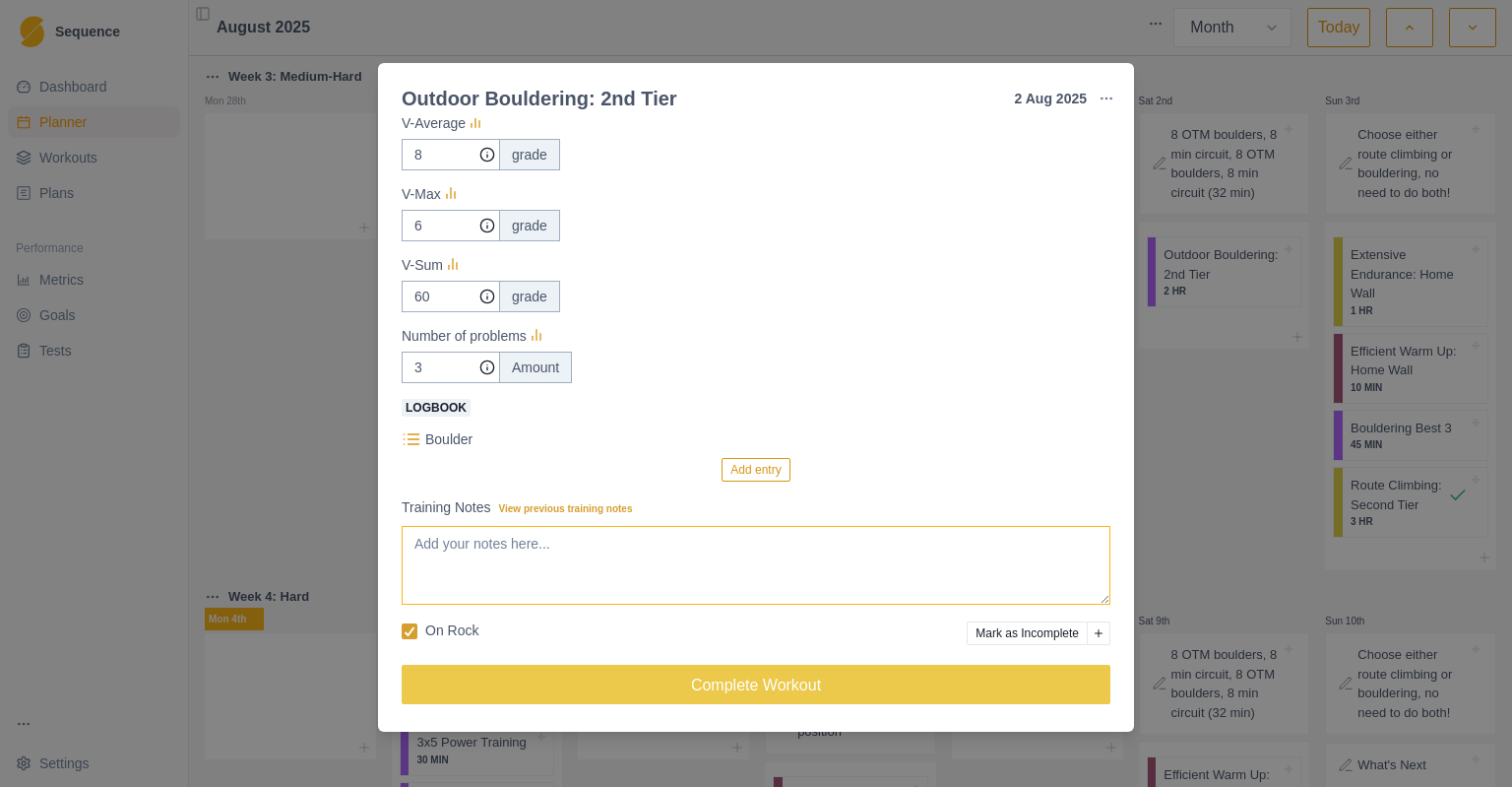 click on "Training Notes View previous training notes" at bounding box center (756, 565) 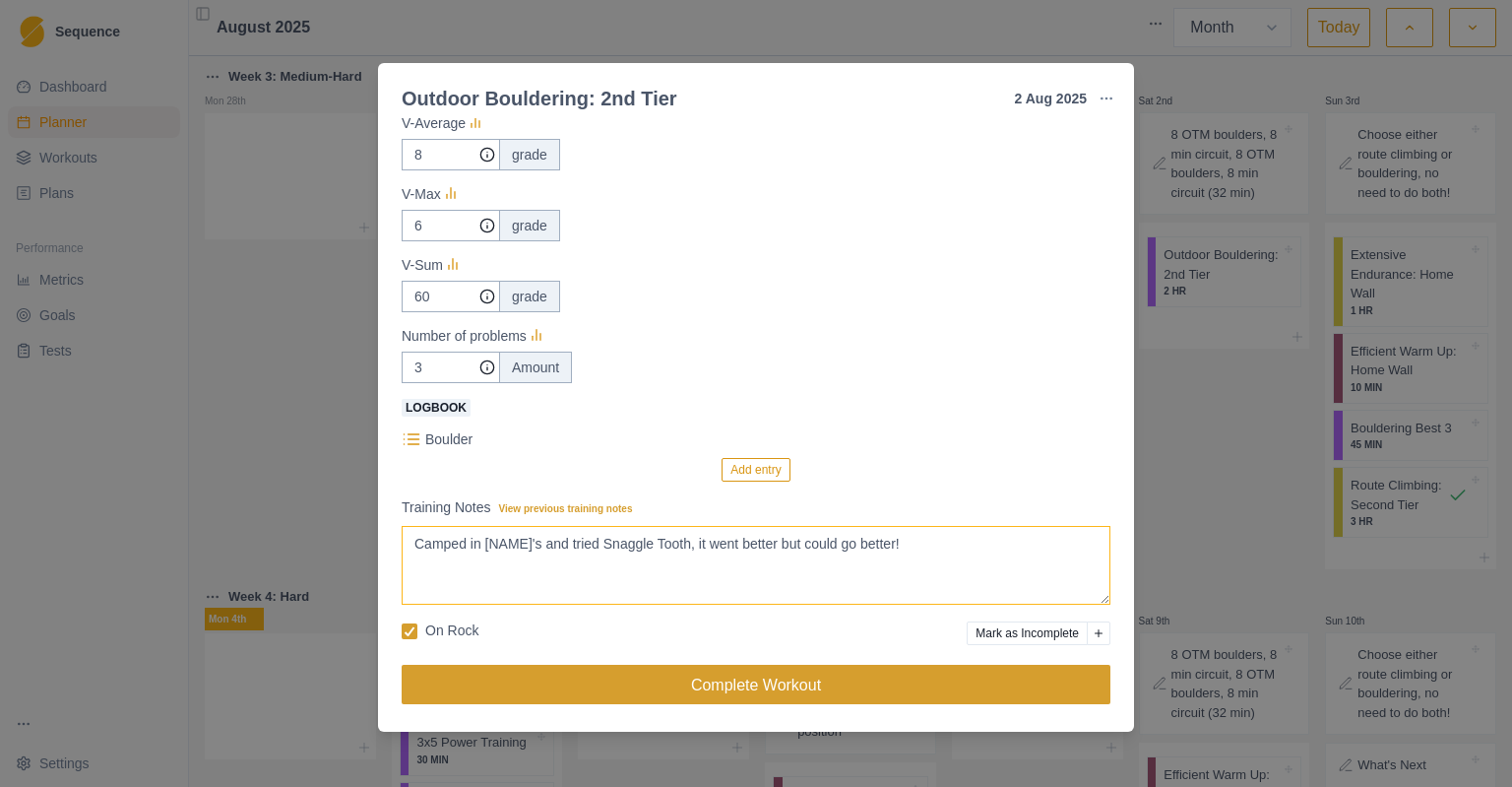 type on "Camped in [NAME]'s and tried Snaggle Tooth, it went better but could go better!" 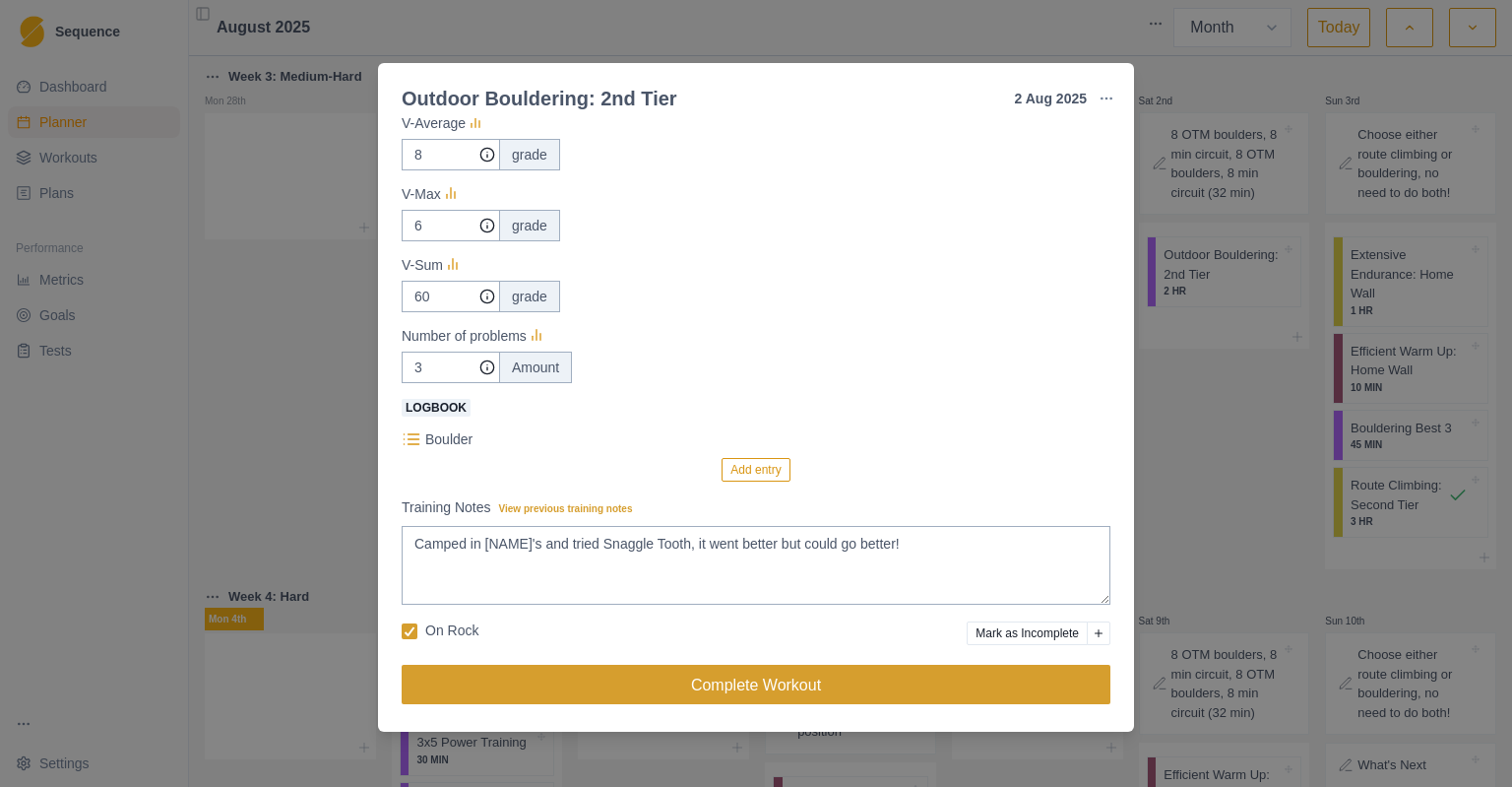 click on "Complete Workout" at bounding box center [756, 685] 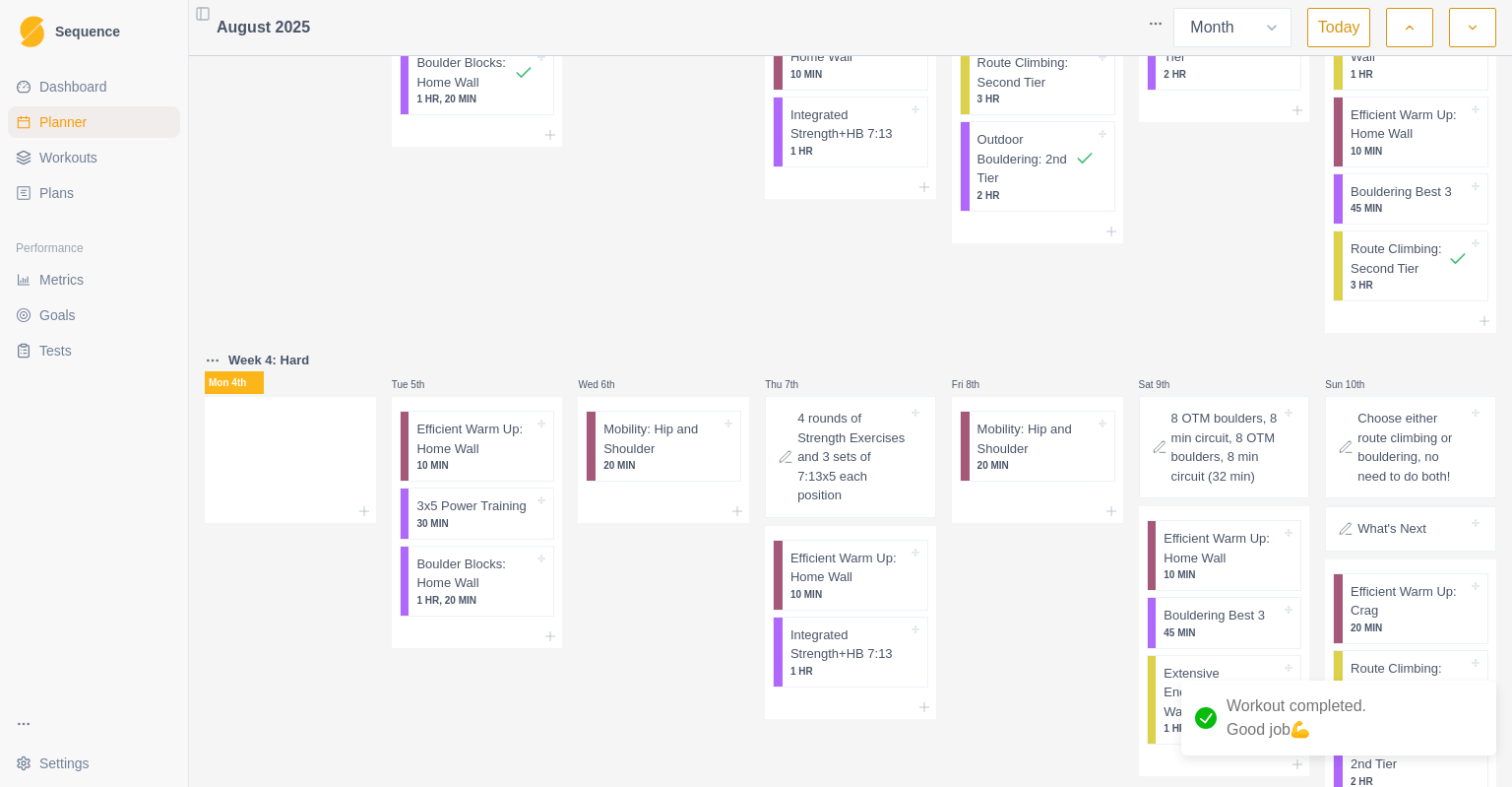 scroll, scrollTop: 0, scrollLeft: 0, axis: both 